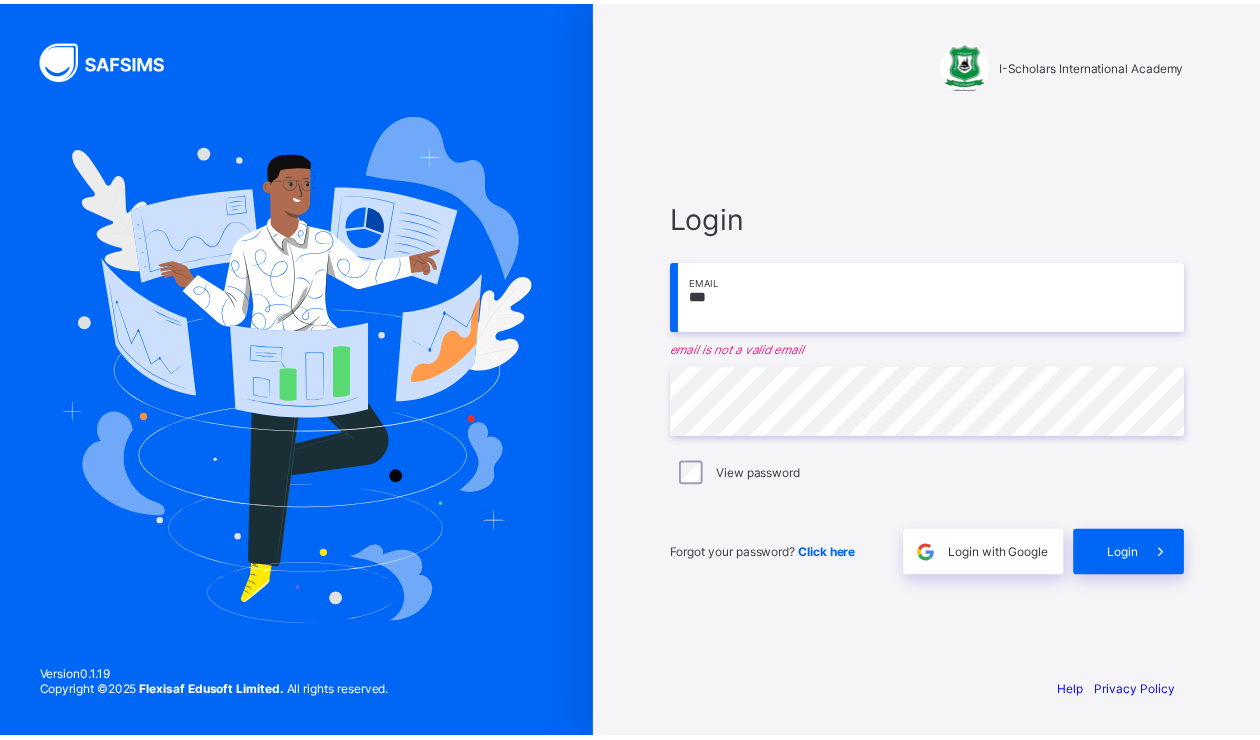 scroll, scrollTop: 0, scrollLeft: 0, axis: both 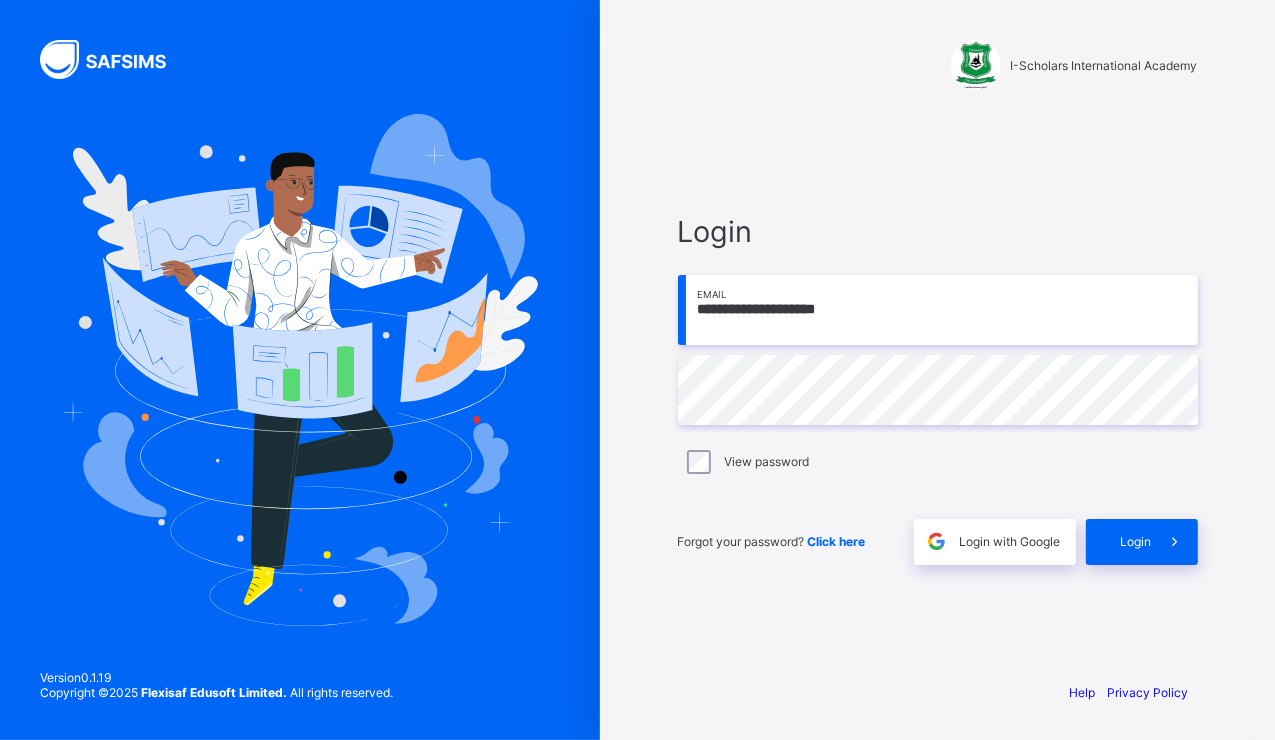 type on "**********" 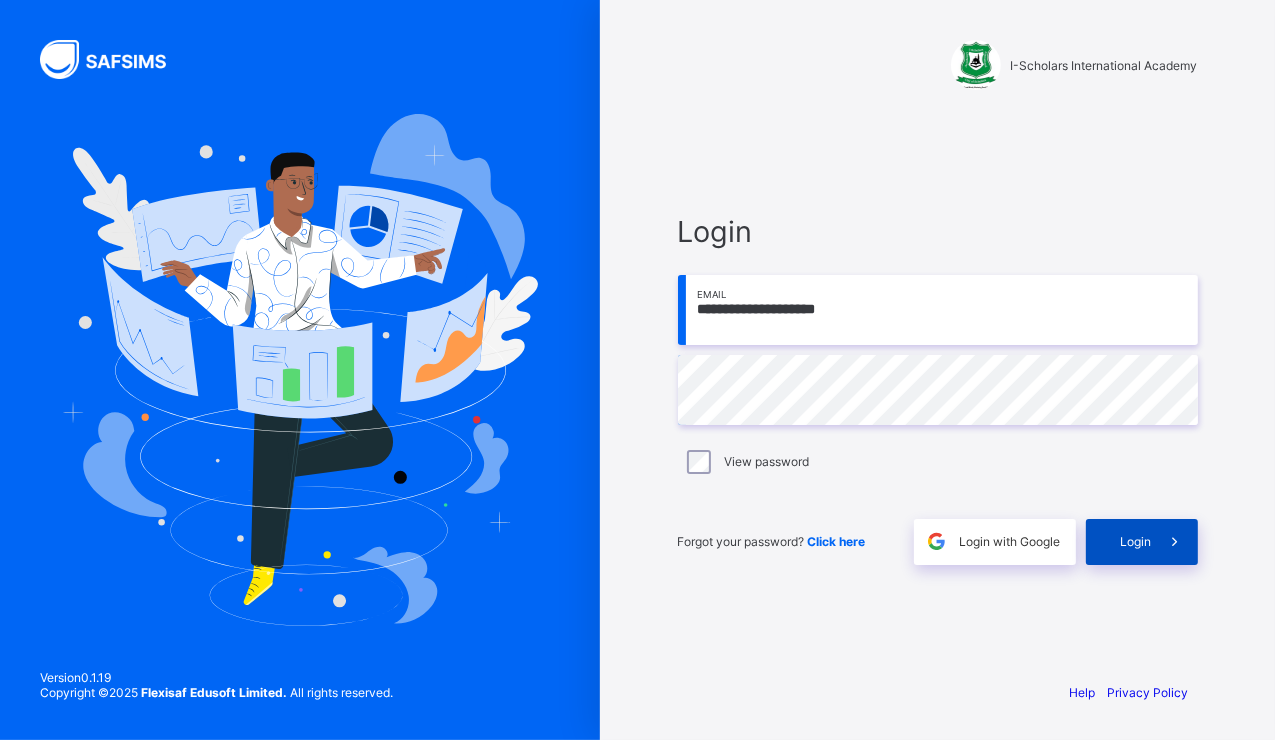 click on "Login" at bounding box center [1136, 541] 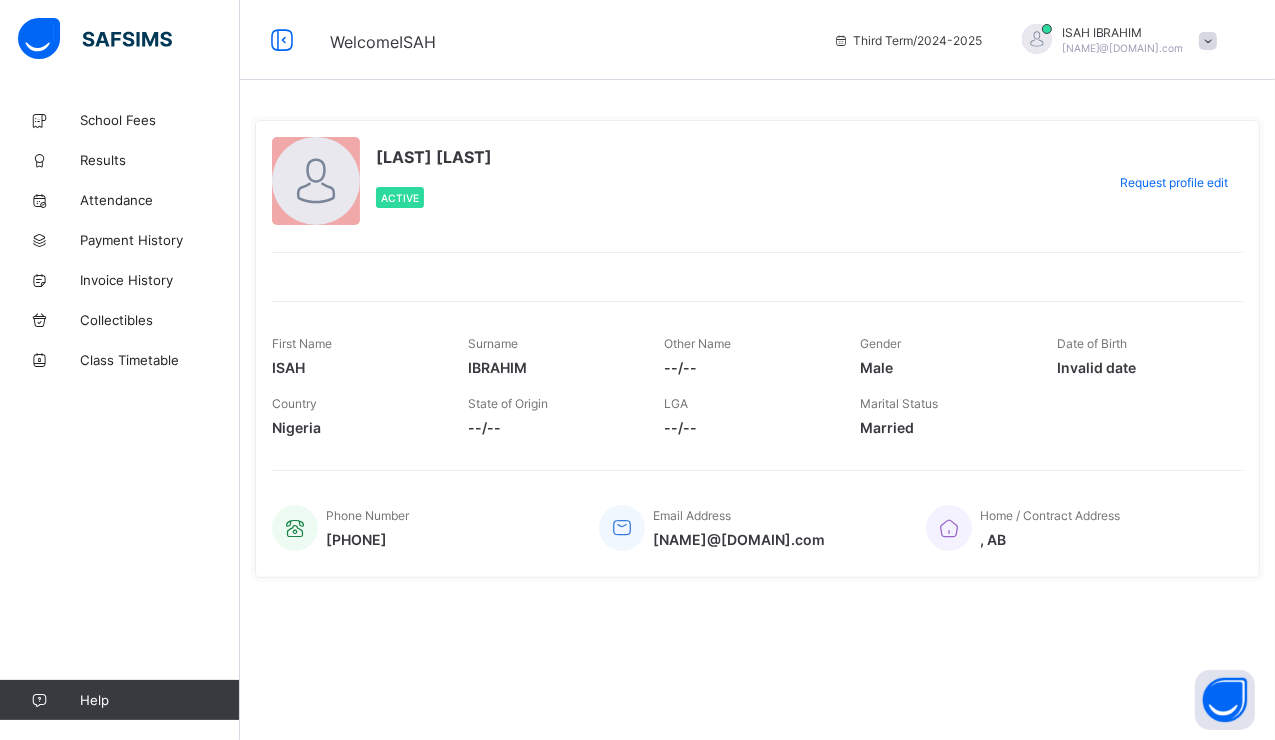 click at bounding box center (1208, 41) 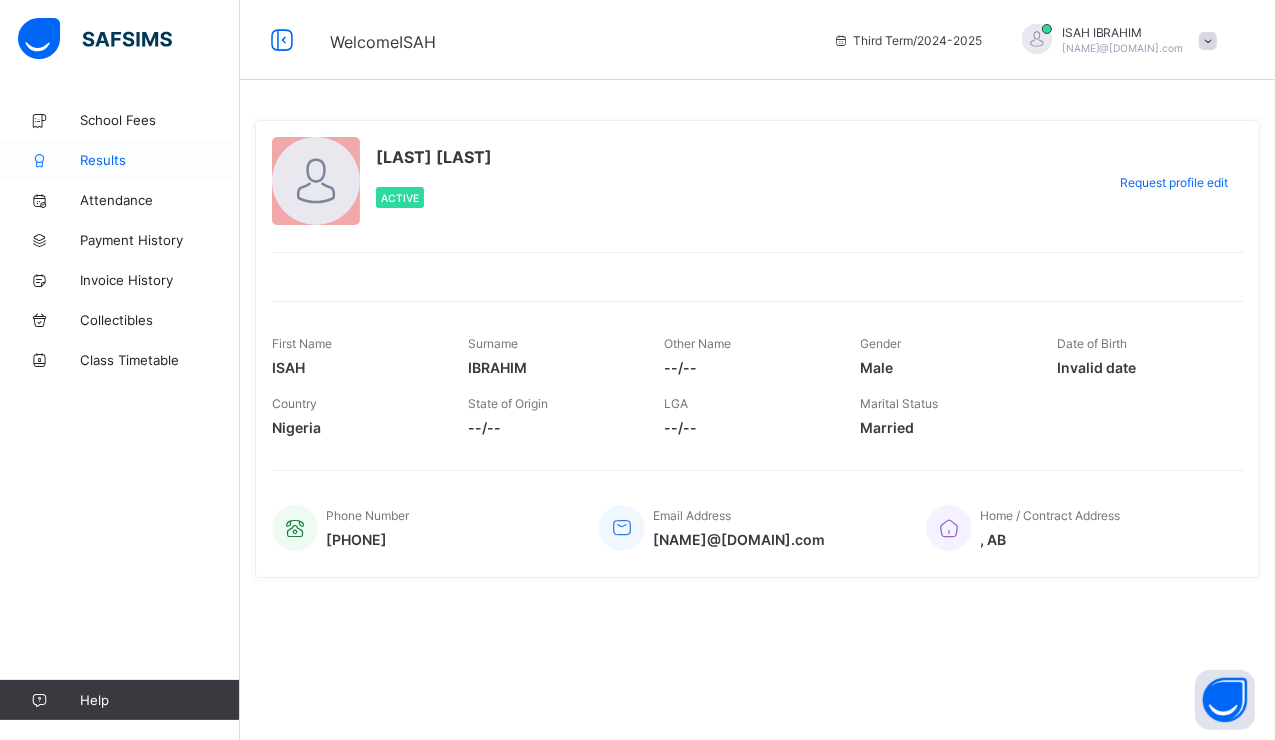 click on "Results" at bounding box center (160, 160) 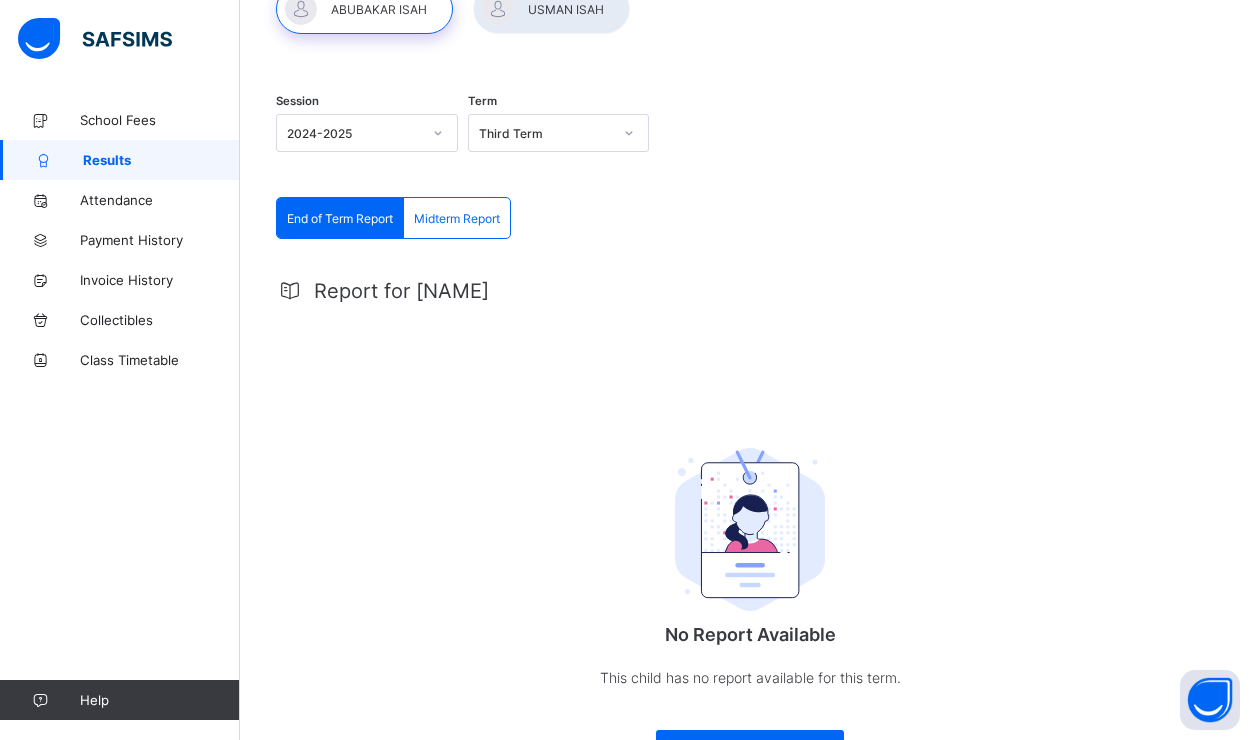 scroll, scrollTop: 210, scrollLeft: 0, axis: vertical 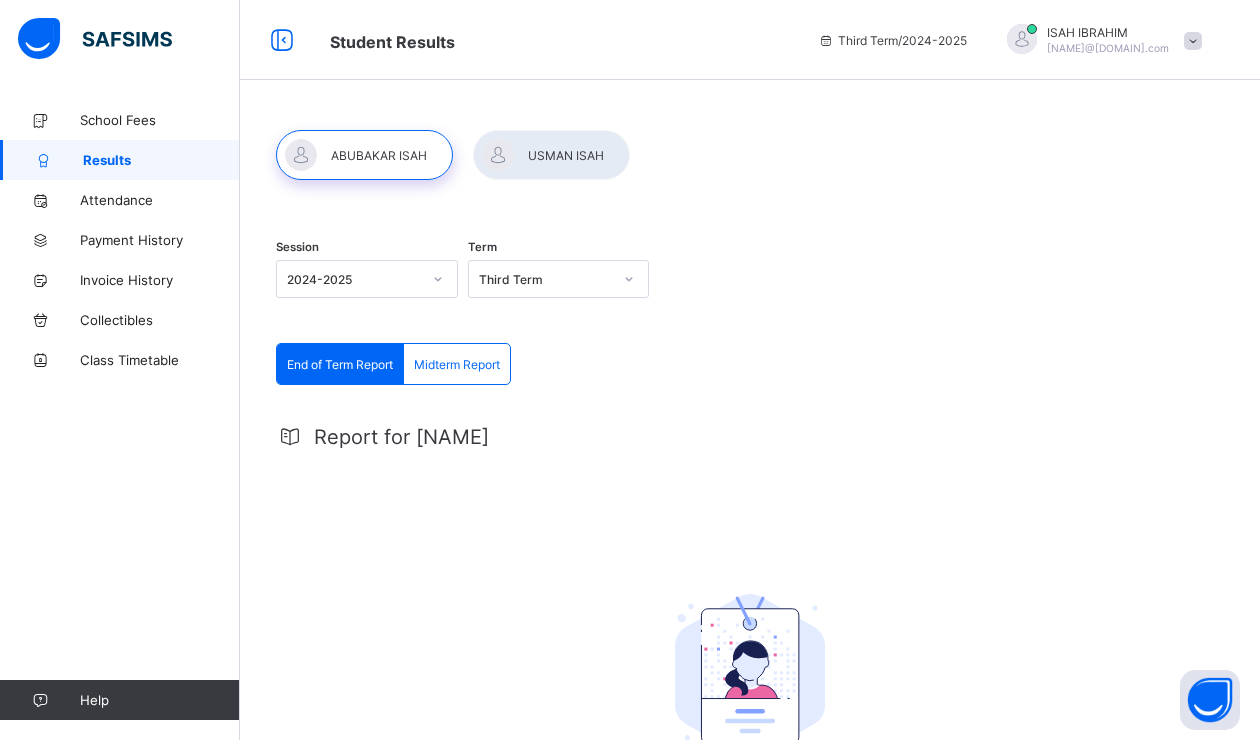 click at bounding box center (364, 155) 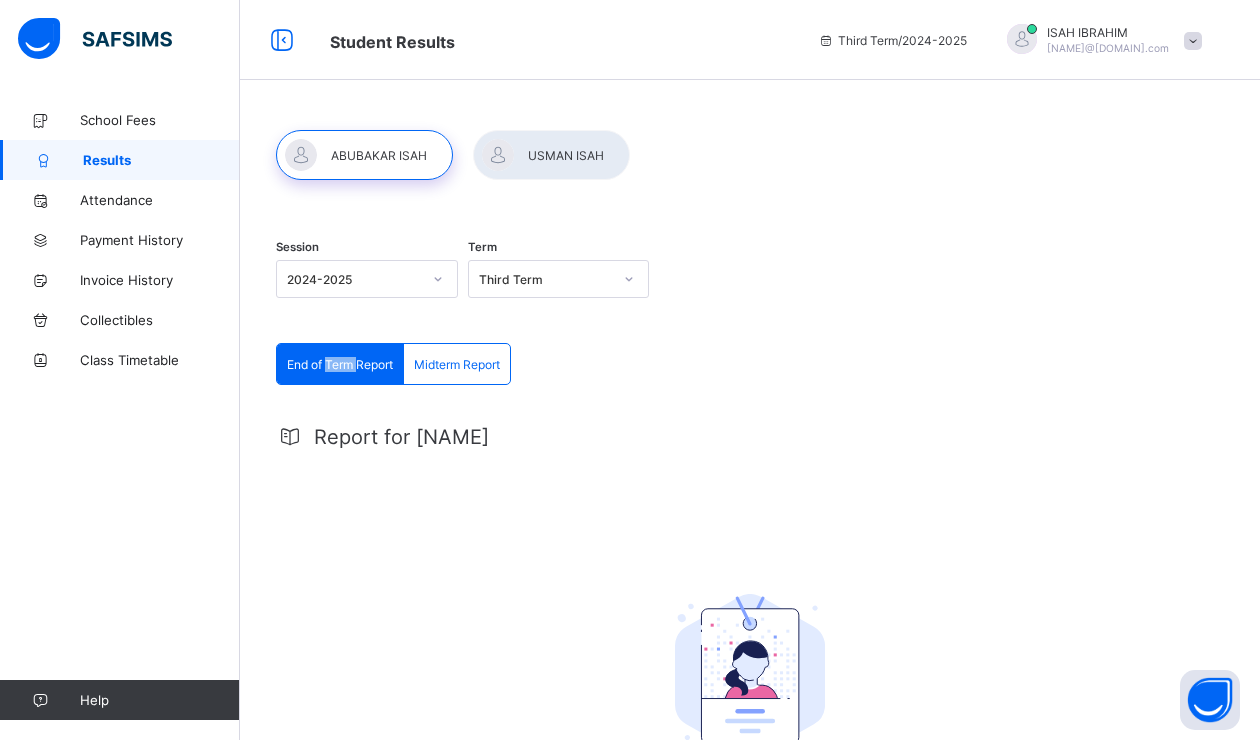 click on "End of Term Report" at bounding box center [340, 364] 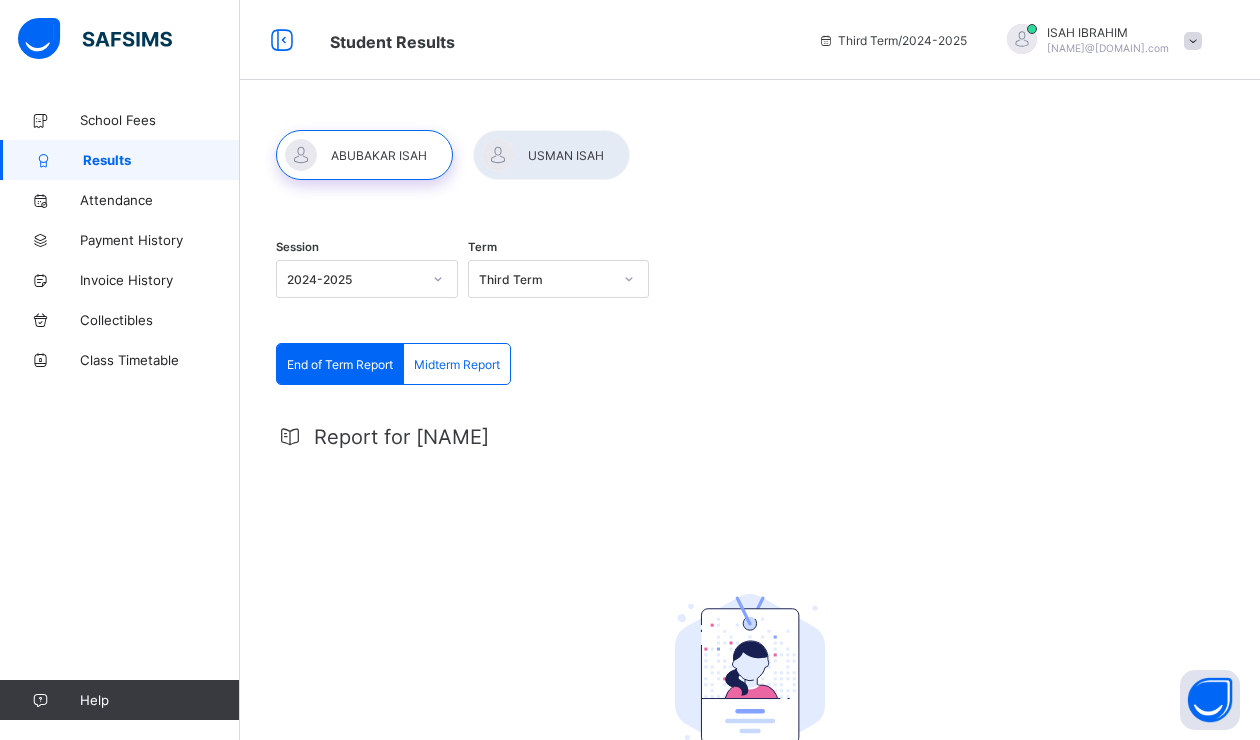 drag, startPoint x: 342, startPoint y: 366, endPoint x: 635, endPoint y: 364, distance: 293.00684 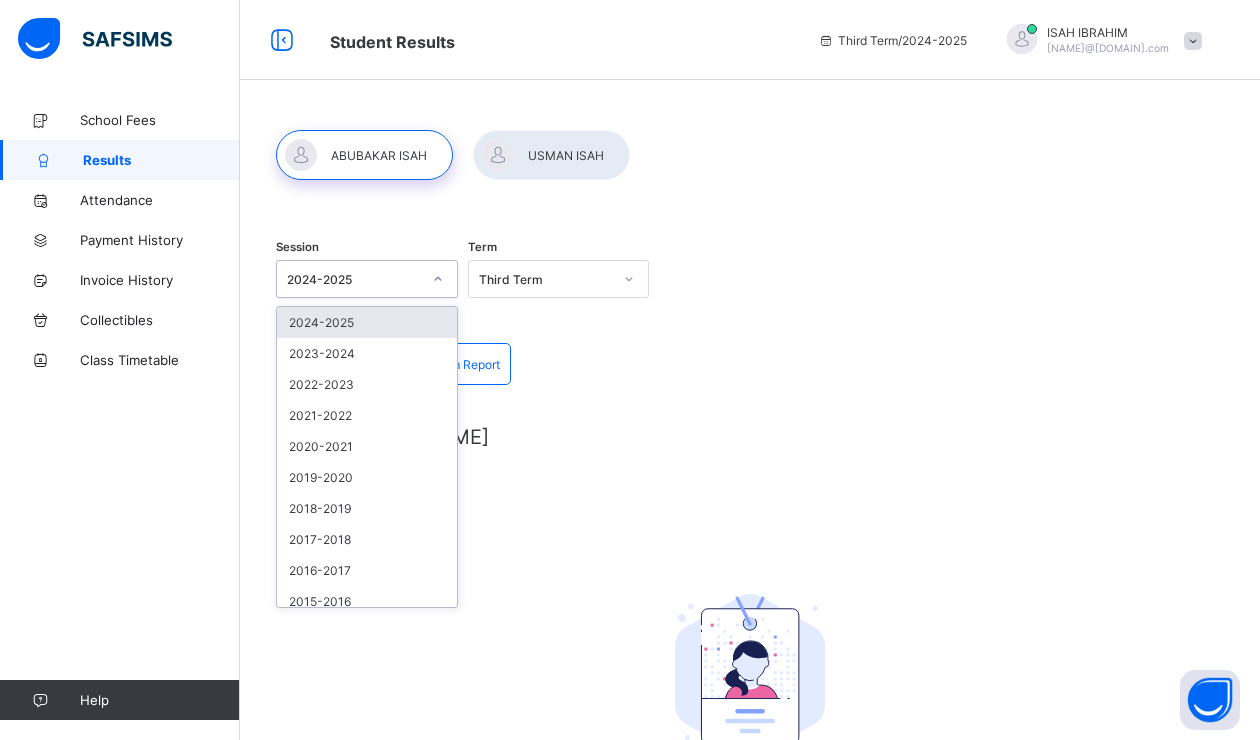 click 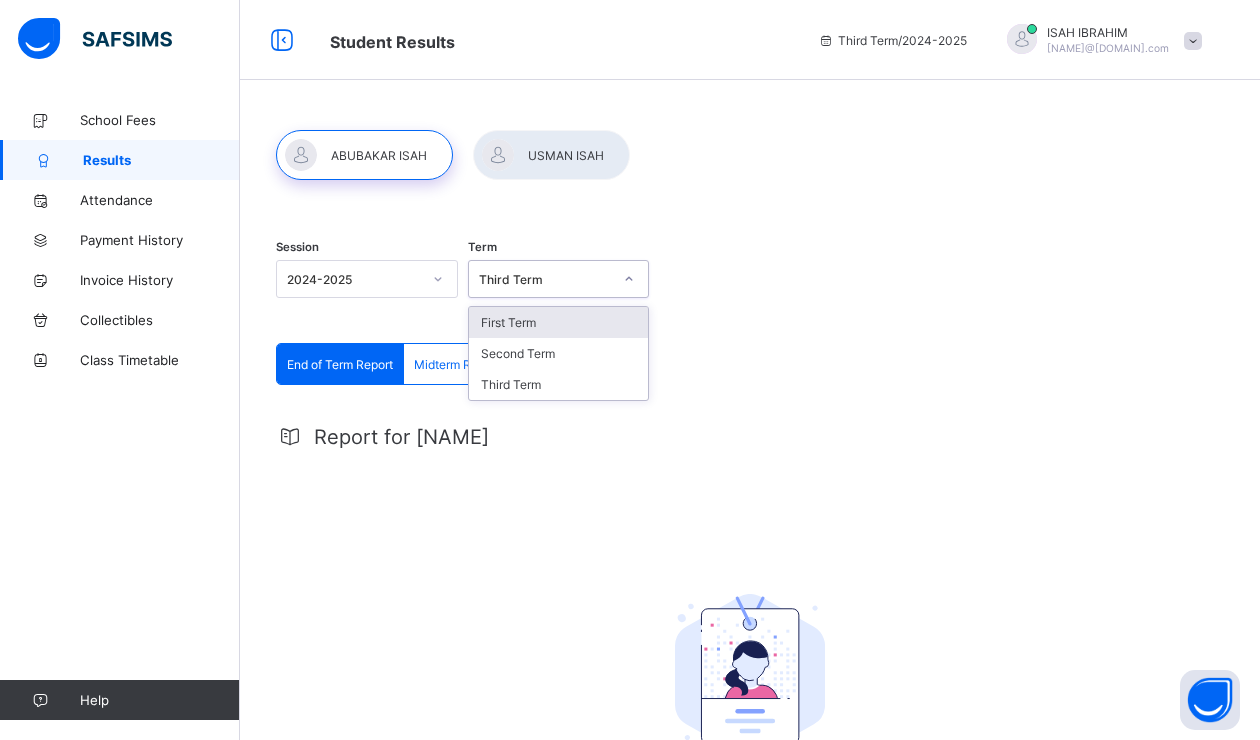 click 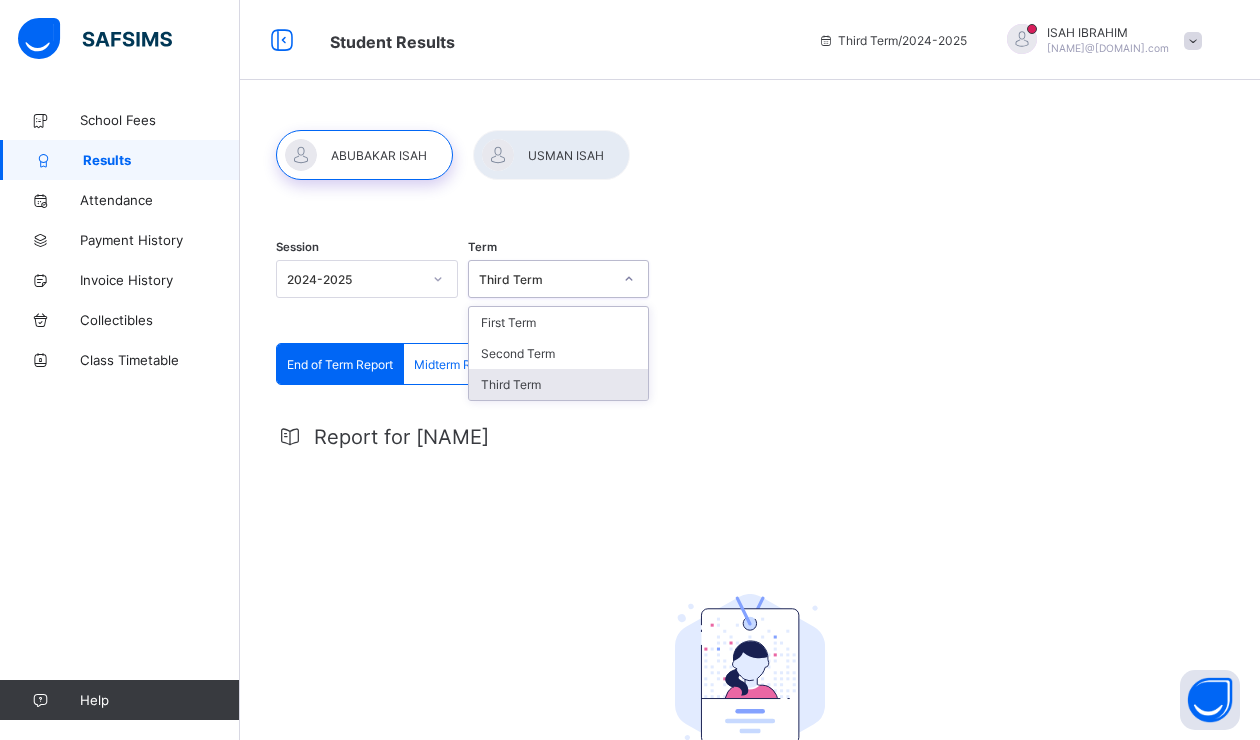click on "Third Term" at bounding box center [559, 384] 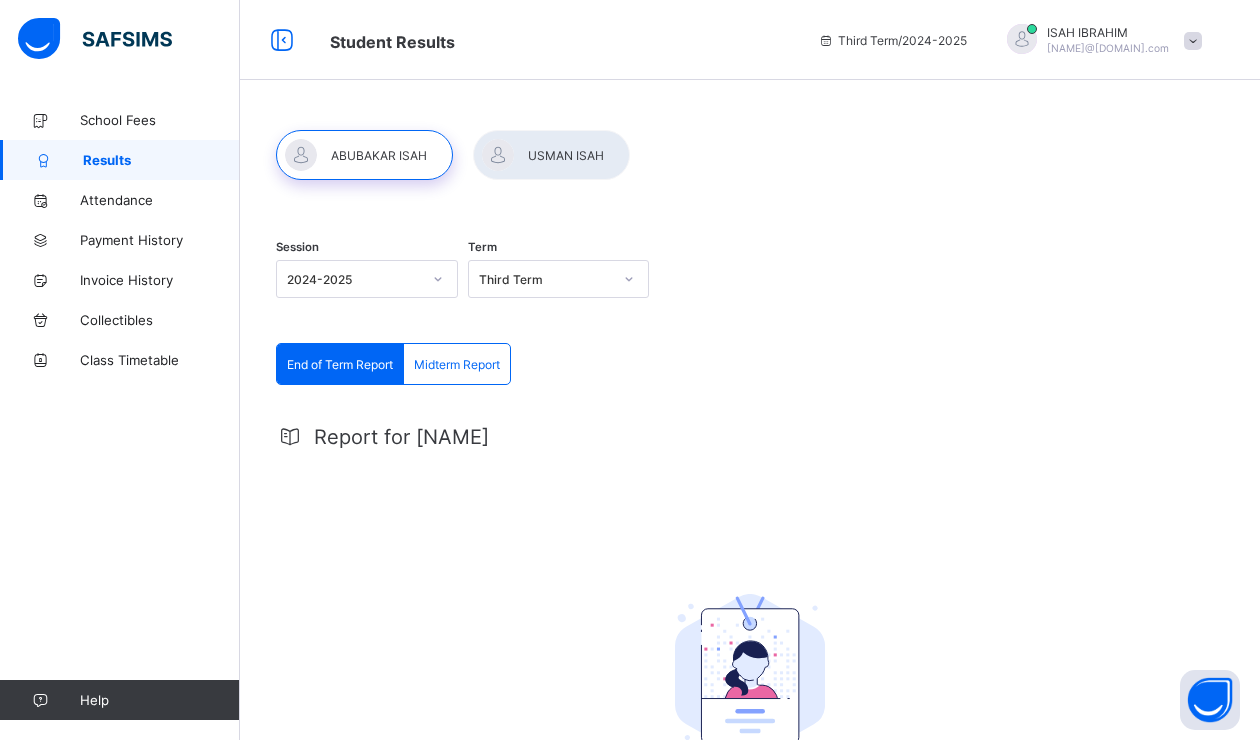 click on "End of Term Report Midterm Report End of Term Report Midterm Report Report for [NAME] No Report Available This child has no report available for this term. View Previous Term's Result" at bounding box center (750, 630) 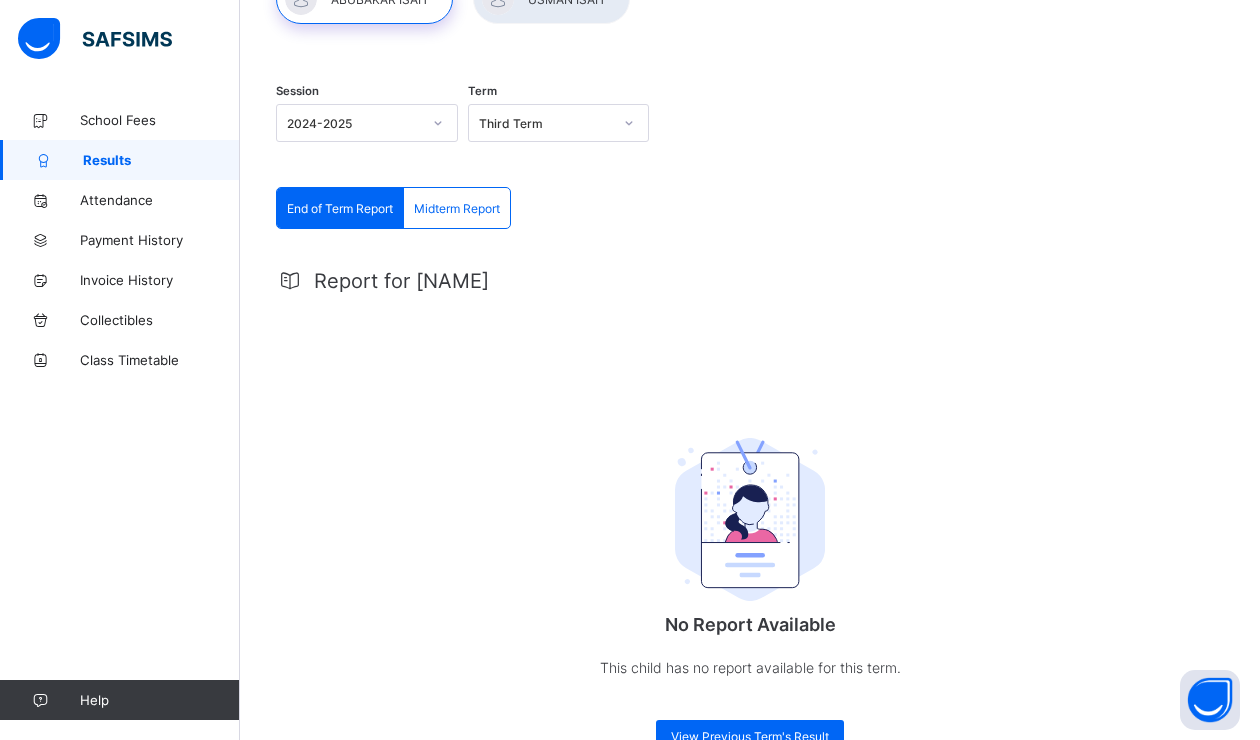 scroll, scrollTop: 210, scrollLeft: 0, axis: vertical 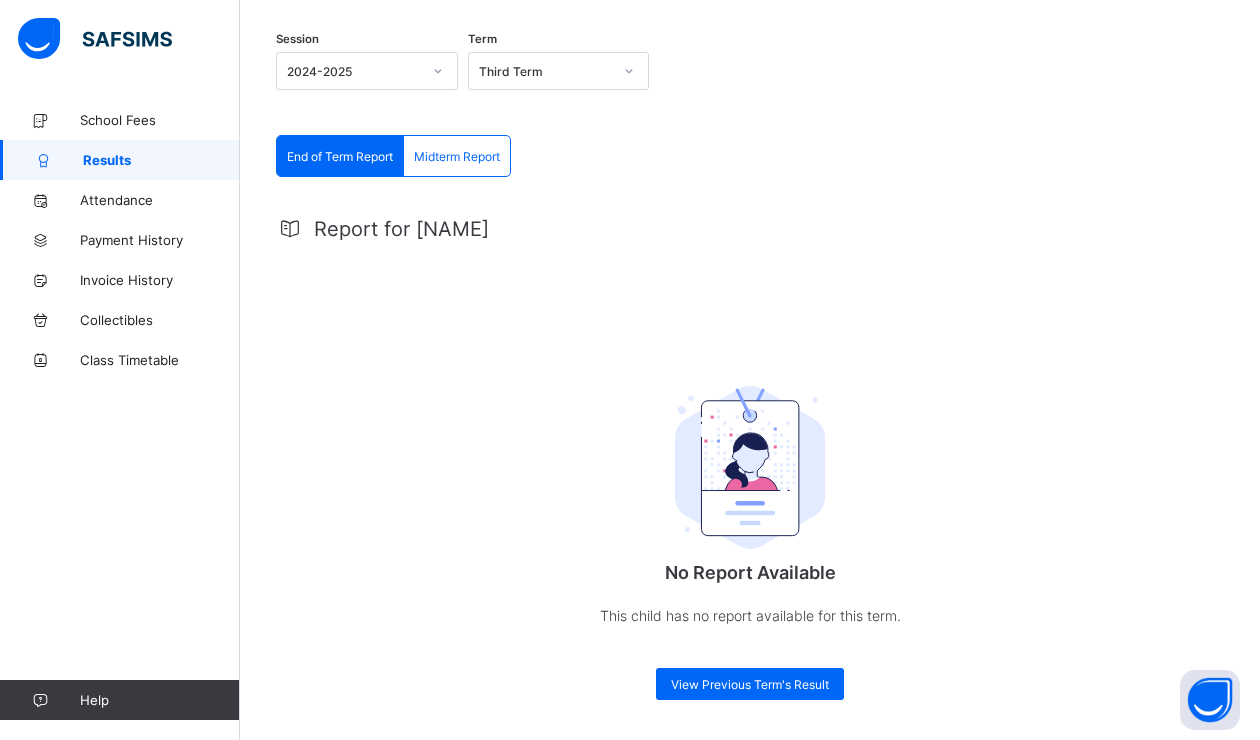 click on "Report for [NAME] No Report Available This child has no report available for this term. View Previous Term's Result" at bounding box center [750, 453] 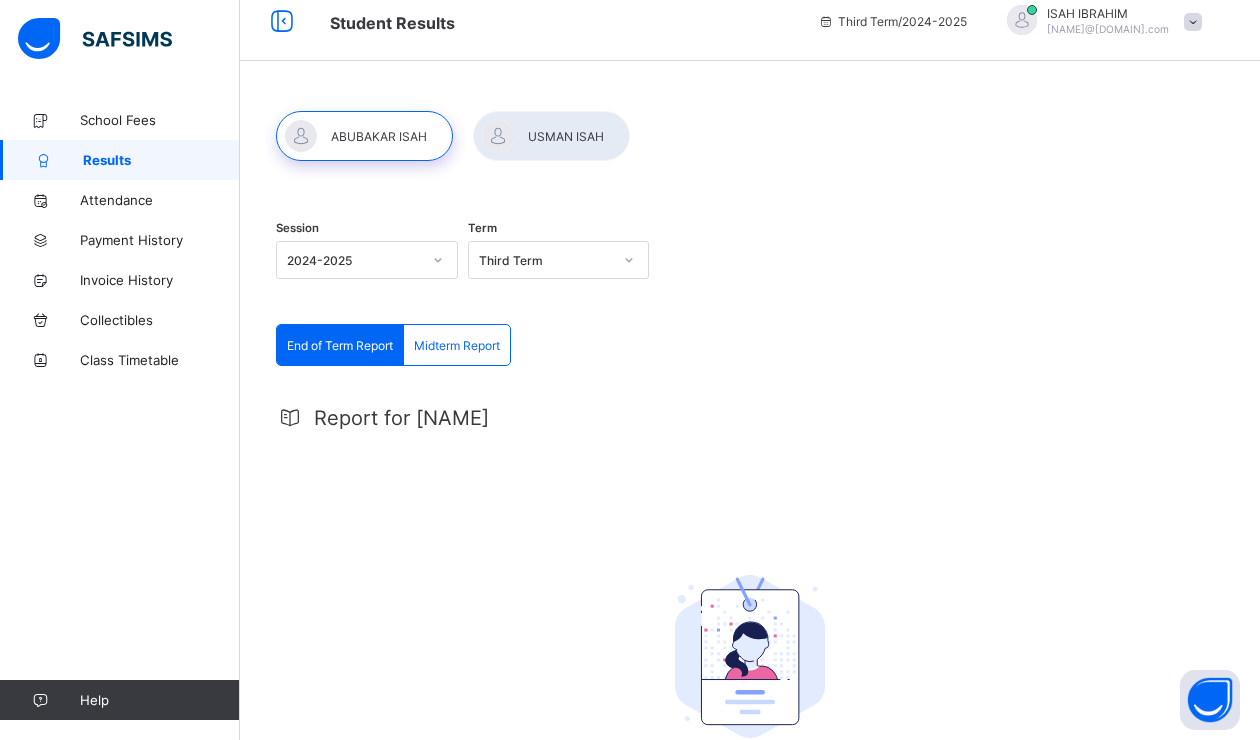 scroll, scrollTop: 0, scrollLeft: 0, axis: both 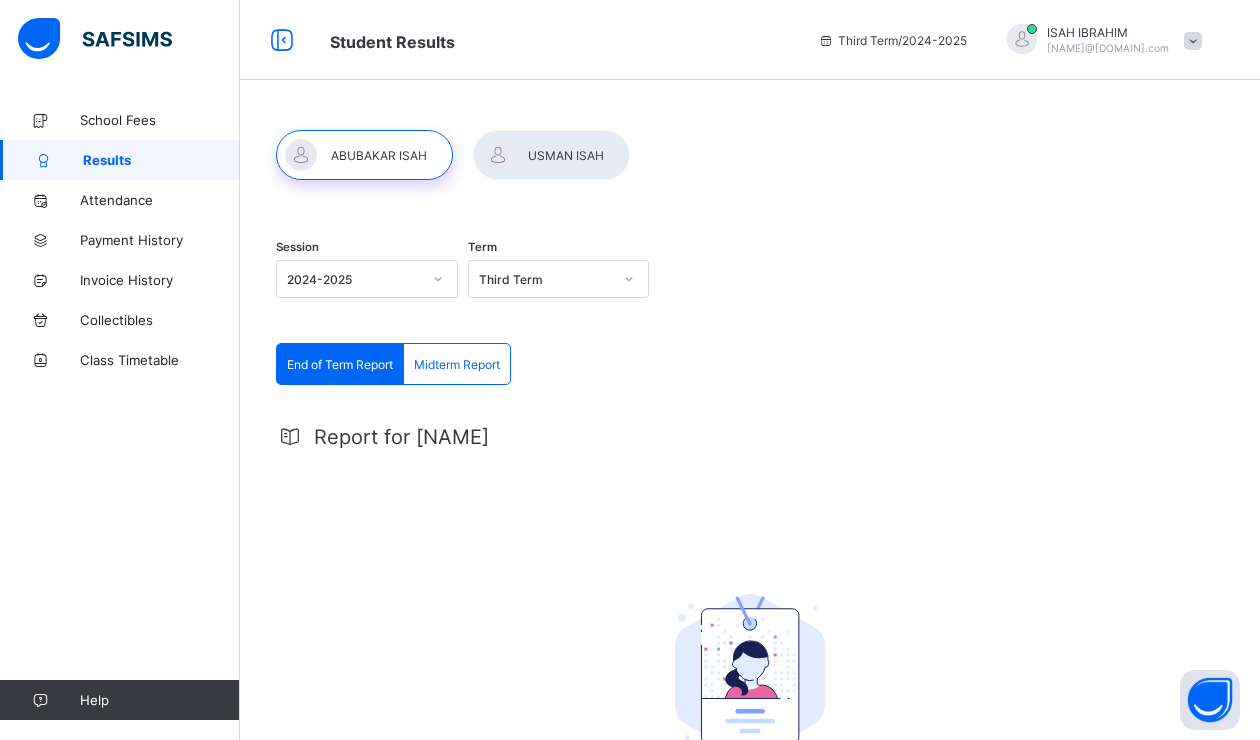 click at bounding box center (551, 155) 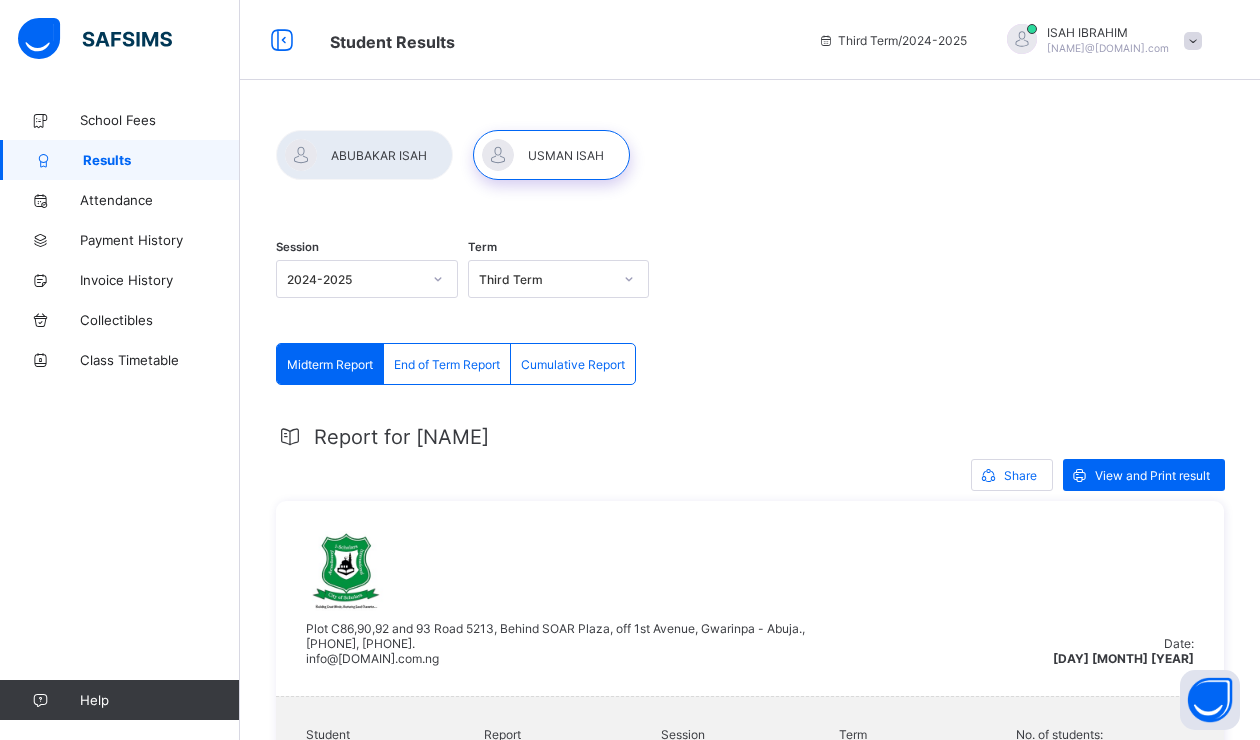 click on "End of Term Report" at bounding box center [447, 364] 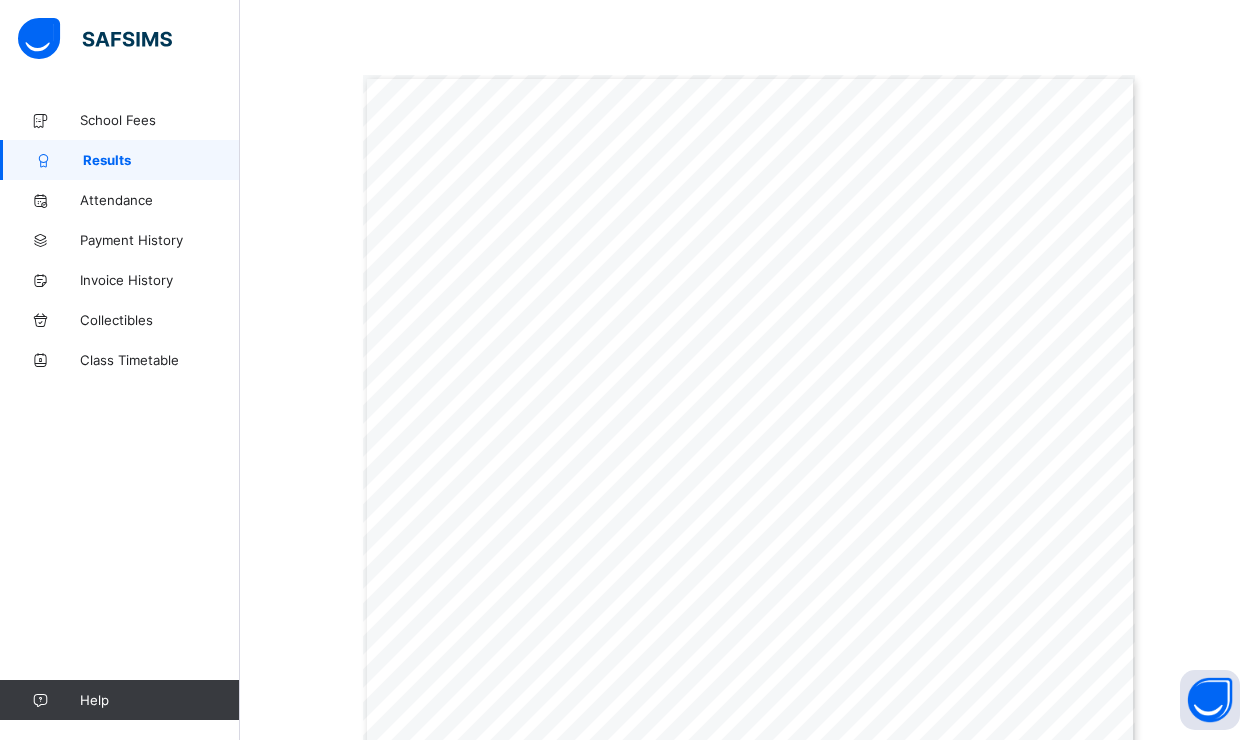 scroll, scrollTop: 520, scrollLeft: 0, axis: vertical 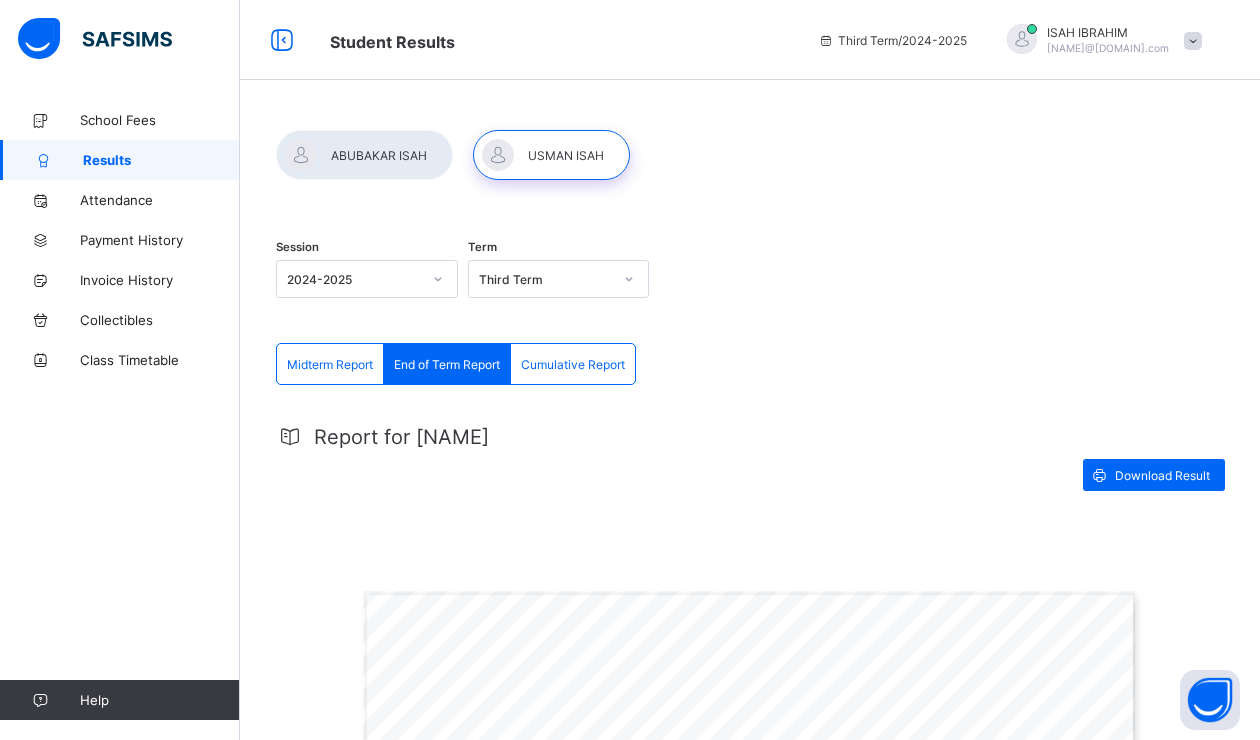 click on "Cumulative Report" at bounding box center [573, 364] 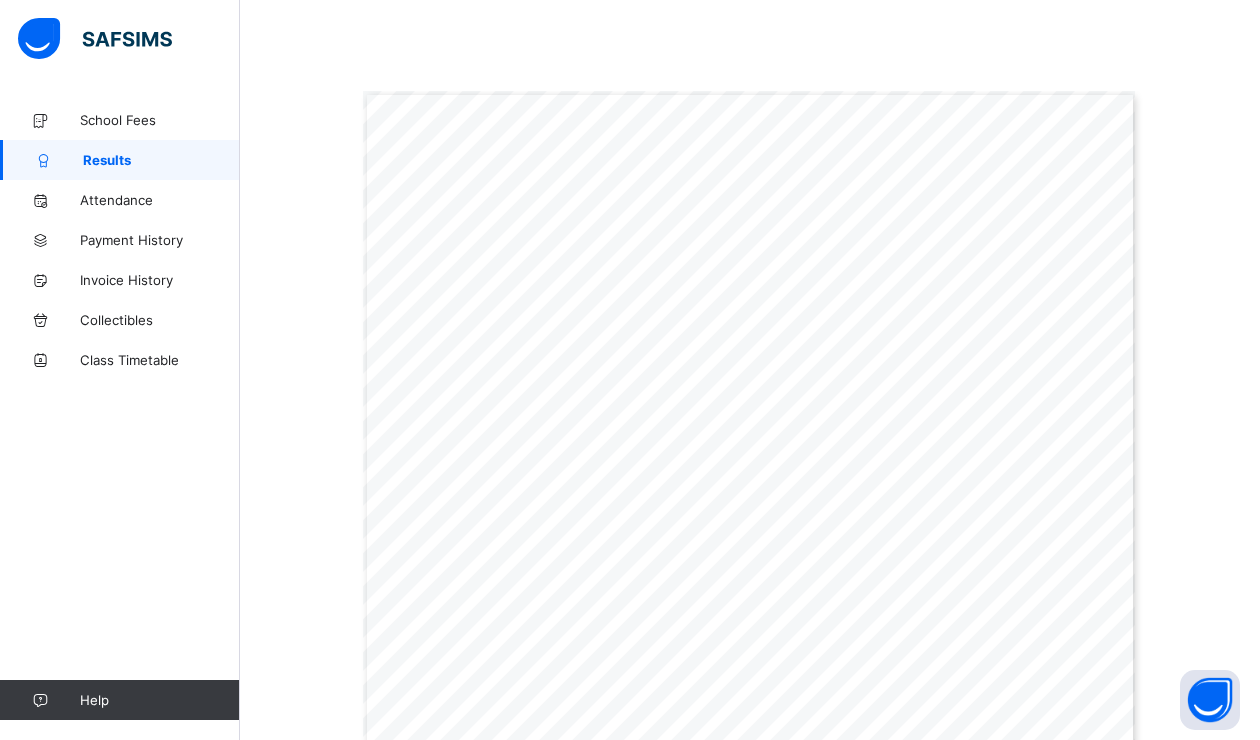 scroll, scrollTop: 520, scrollLeft: 0, axis: vertical 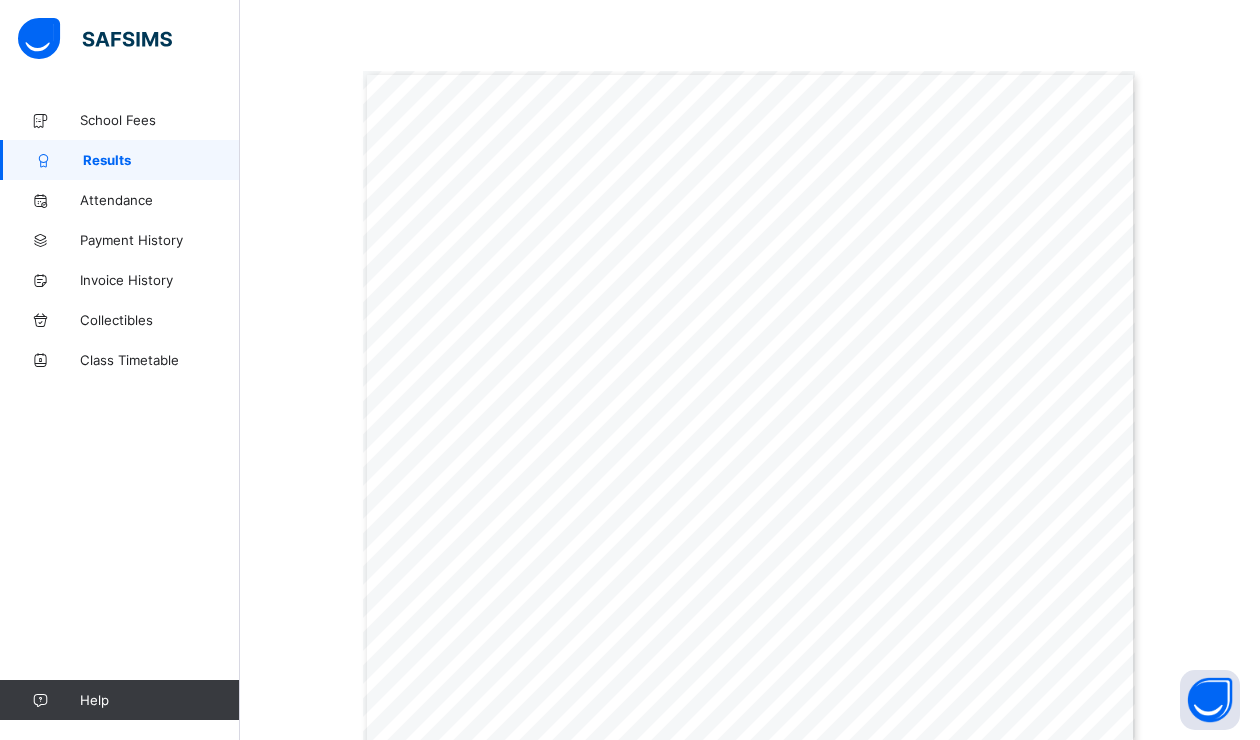 click on "Session [YEAR]-[YEAR] Term Third Term Midterm Report End of Term Report Cumulative Report Cumulative Report More Options   Report for [NAME] Download Result   I-Scholars International Academy MOTTO: Building great minds........Nurturing good character Plot C86,90,92 and 93 Road 5213, Behind SOAR Plaza, off [NUMBER] [STREET], [CITY] END OF SESSION PROGRESS REPORT Name:   [NAME]   [LAST]   ATTENDANCE Admission No:   [ID]   Term:   Third Term   Days school opened:   114 Gender:   MALE   Session:   [YEAR]-[YEAR]   Day(s) Present:   86 Class:   NURSERY 1 [LOCATION]   Next Term Begins:   [DAY] [MONTH] [YEAR]   Day(s) Absent:   20 ACADEMIC PERFORMANCE Subject   1 st Term 2 nd Term 3 rd Term Average   Grade   Subject   1 st   Term   2 nd Term 3 rd Term Average   Grade Sensorial   97.0   99.0   93.0   96.3   A   Arabic   95.0   62.0   98.0   85.0   A Cultural   100.0   92.0   93.0   95.0   A   Qur’an   96.0   99.0   98.0   97.7   A IRS   98.0   97.0   100.0   98.3   A   Numeracy   97.0   97.0   95.0   96.3   A Practical Life" at bounding box center (750, 442) 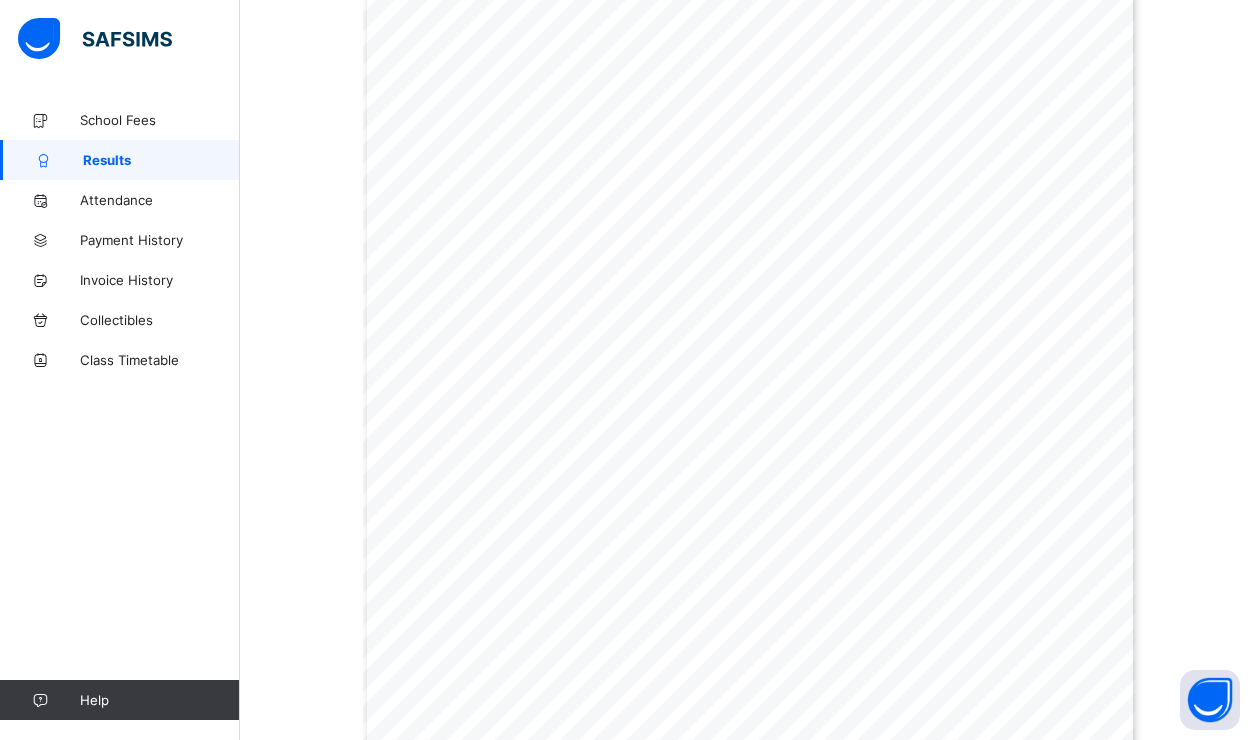 scroll, scrollTop: 613, scrollLeft: 0, axis: vertical 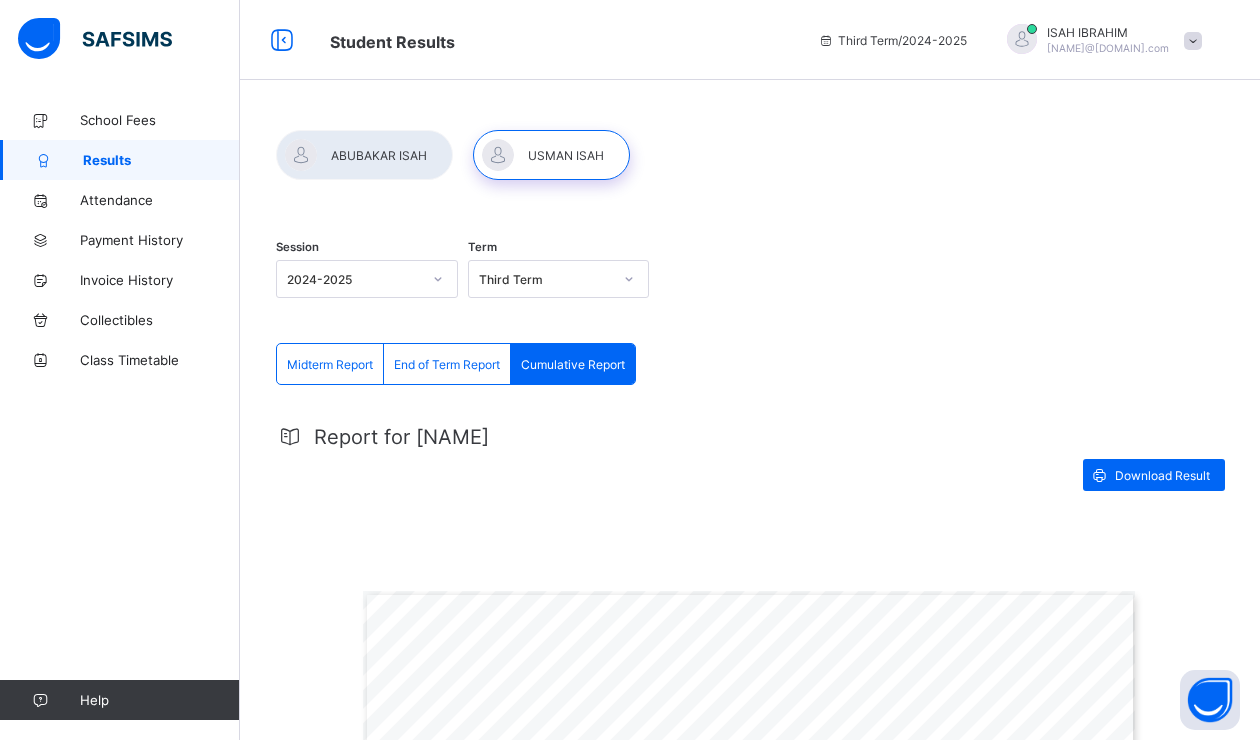 click on "End of Term Report" at bounding box center (447, 364) 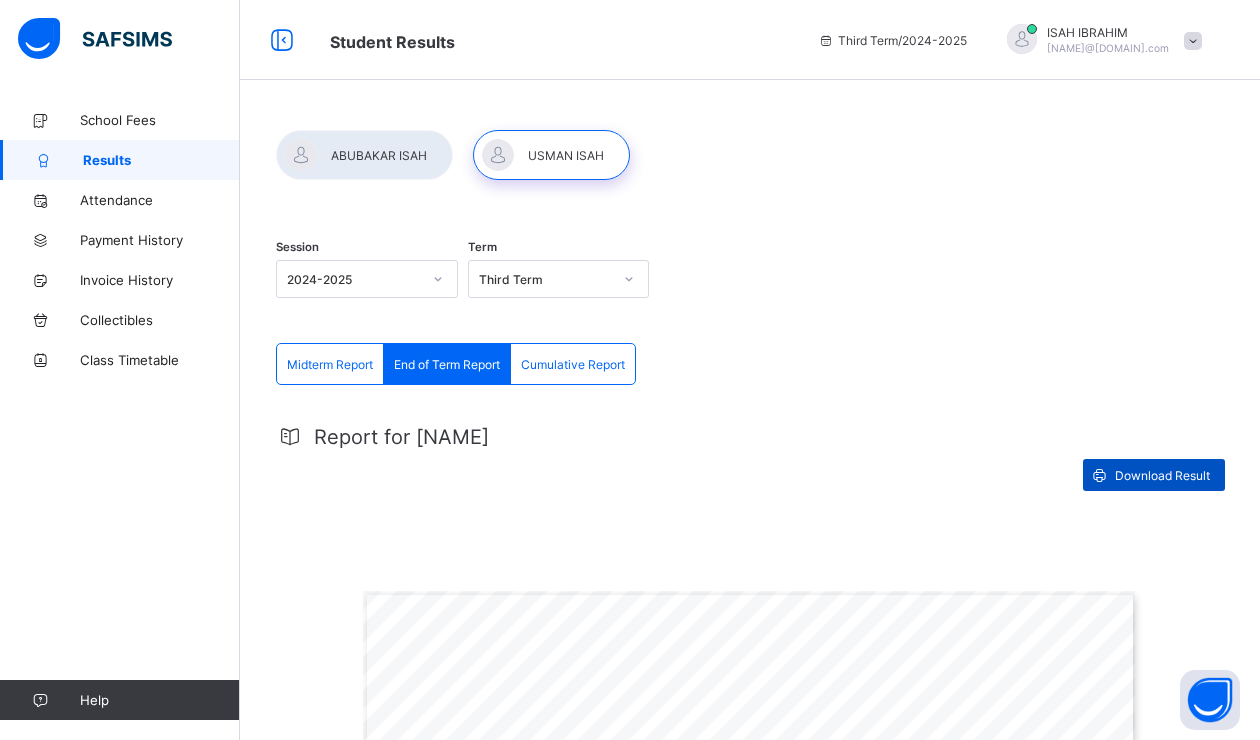 click on "Download Result" at bounding box center (1162, 475) 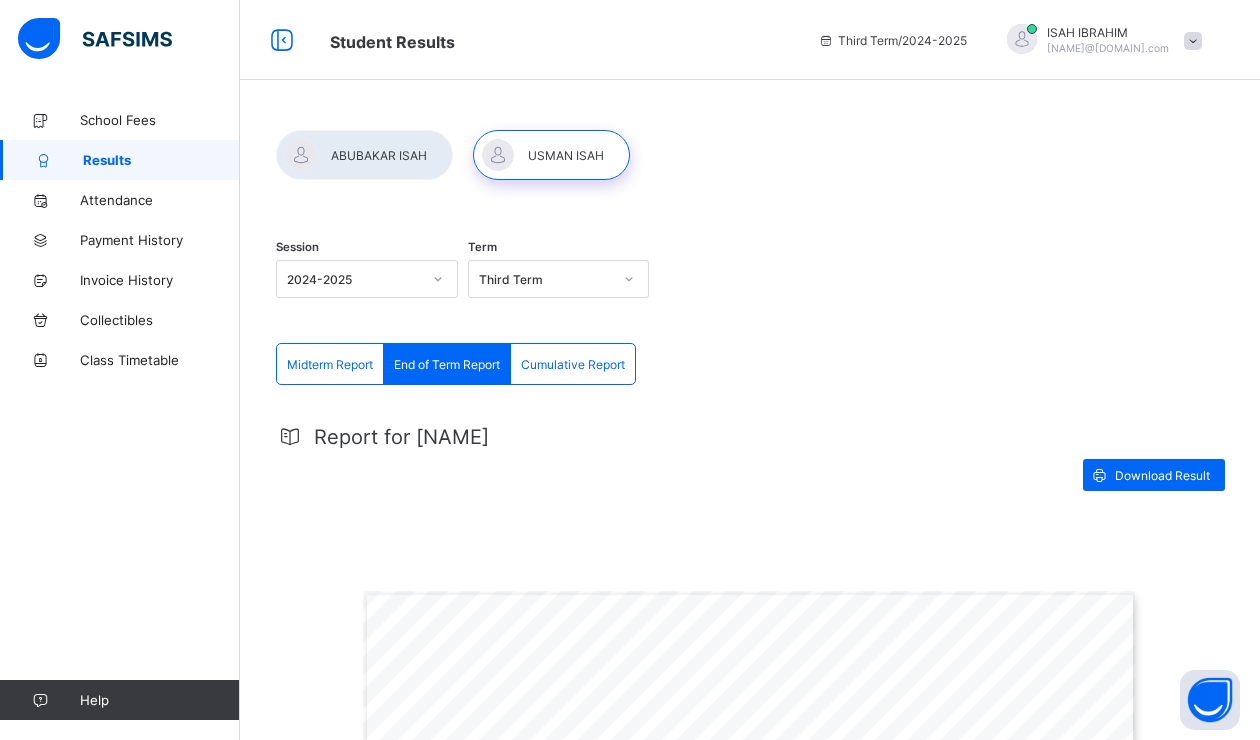click on "Download Result" at bounding box center (750, 475) 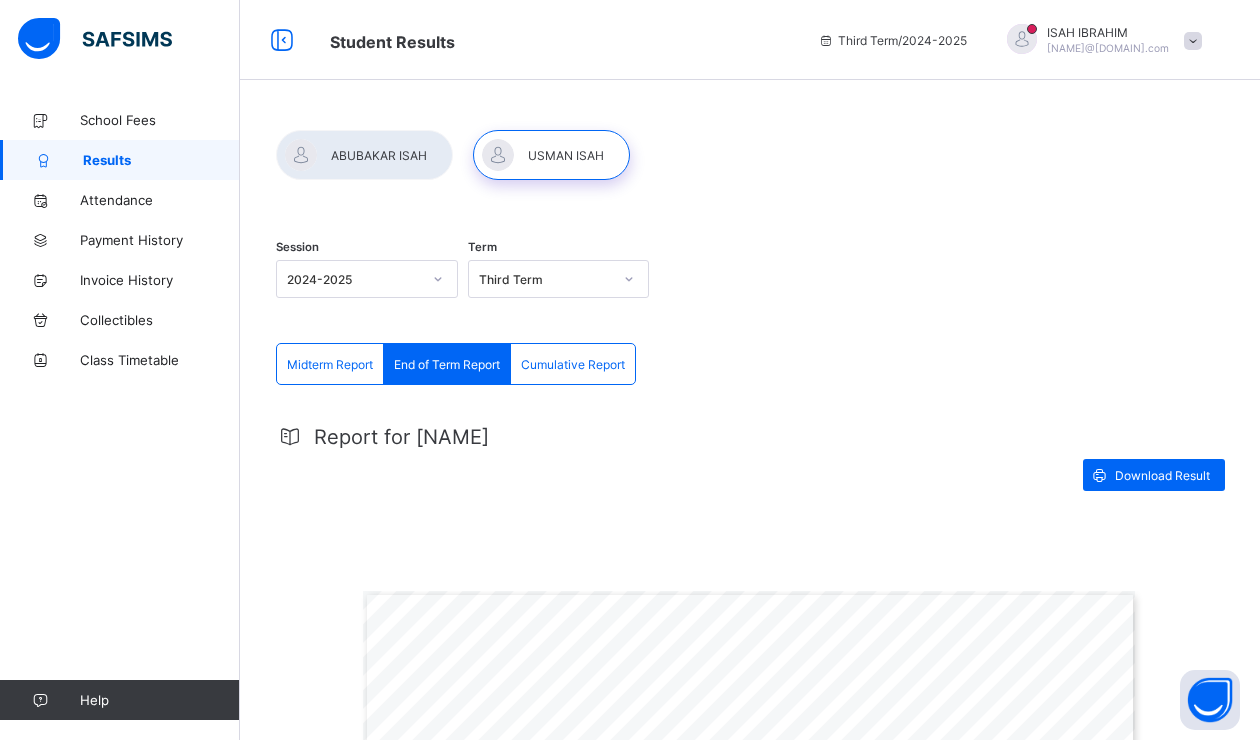 click on "End of Term Report" at bounding box center [447, 364] 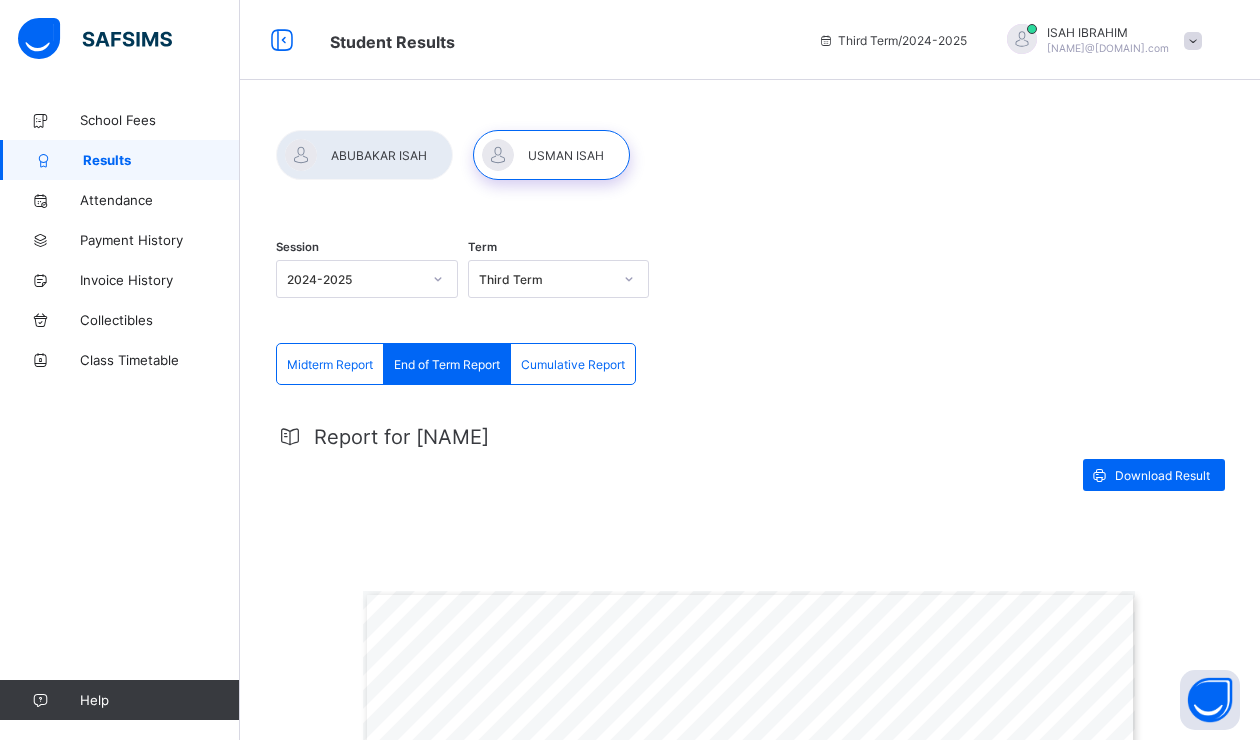 click at bounding box center [364, 155] 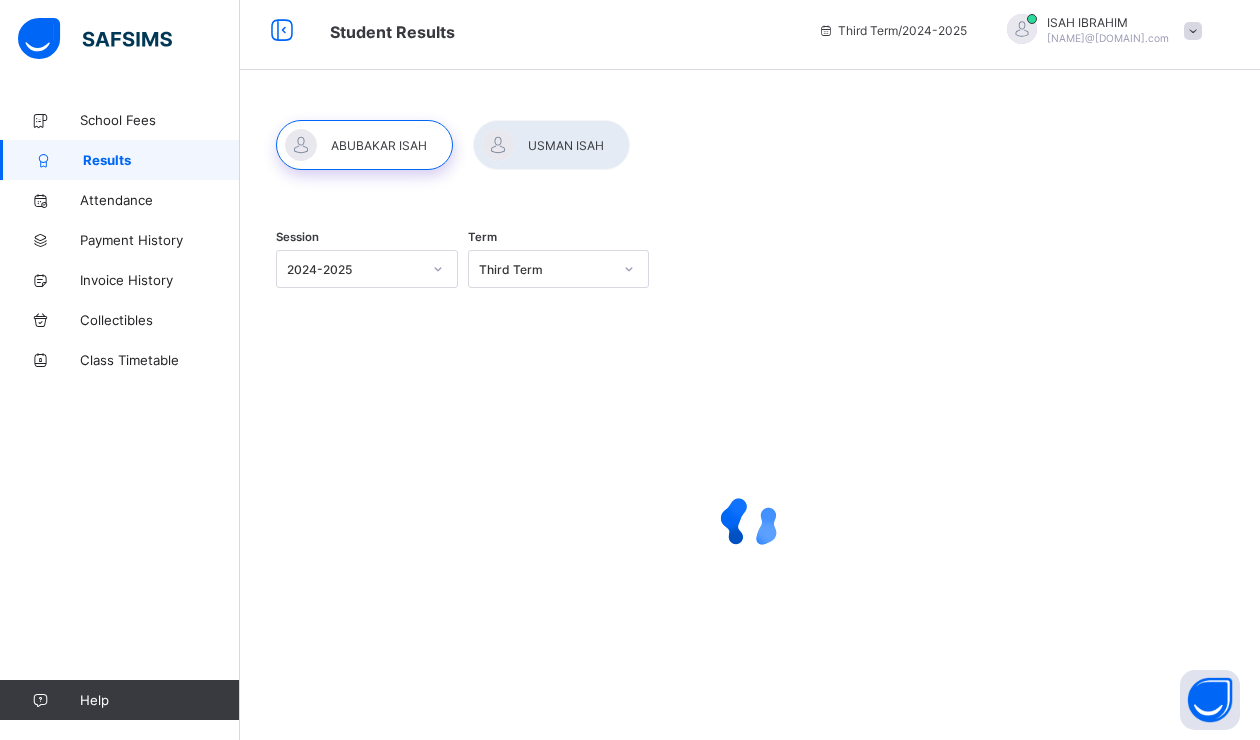 scroll, scrollTop: 12, scrollLeft: 0, axis: vertical 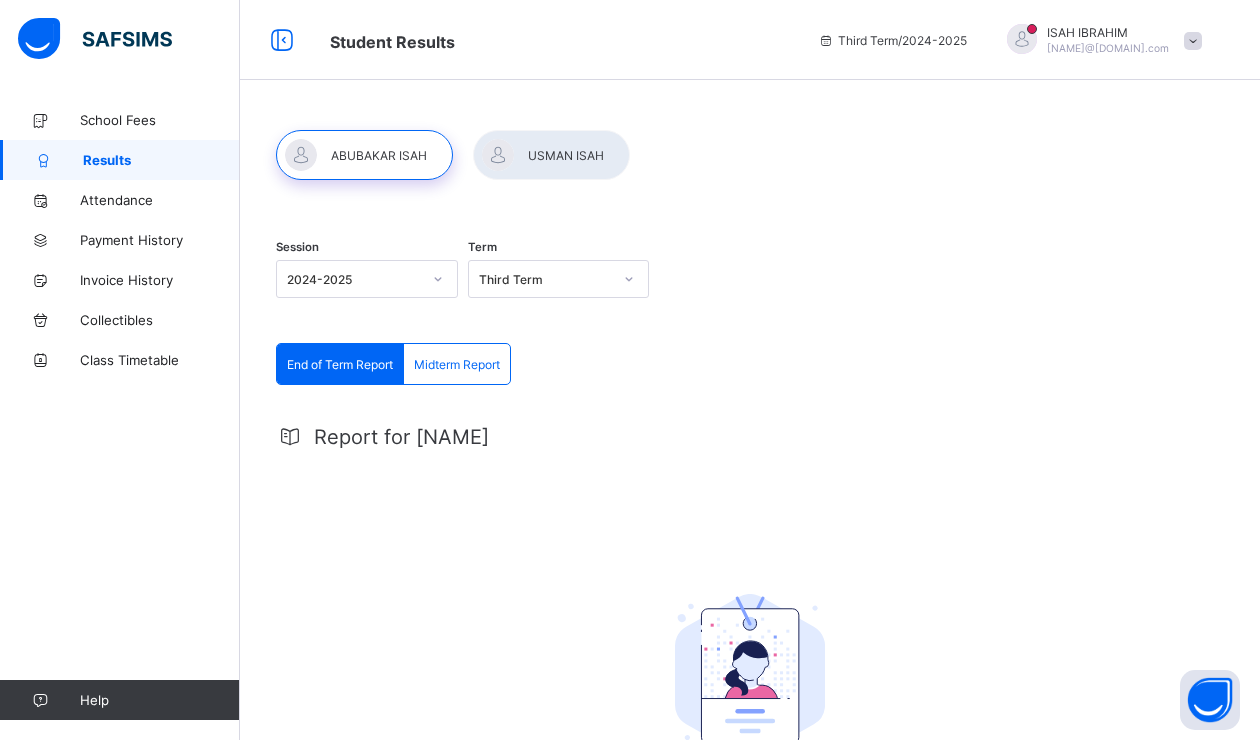 click on "Session [YEAR]-[YEAR] Term Third Term End of Term Report Midterm Report End of Term Report Midterm Report Report for [NAME] No Report Available This child has no report available for this term. View Previous Term's Result" at bounding box center [750, 524] 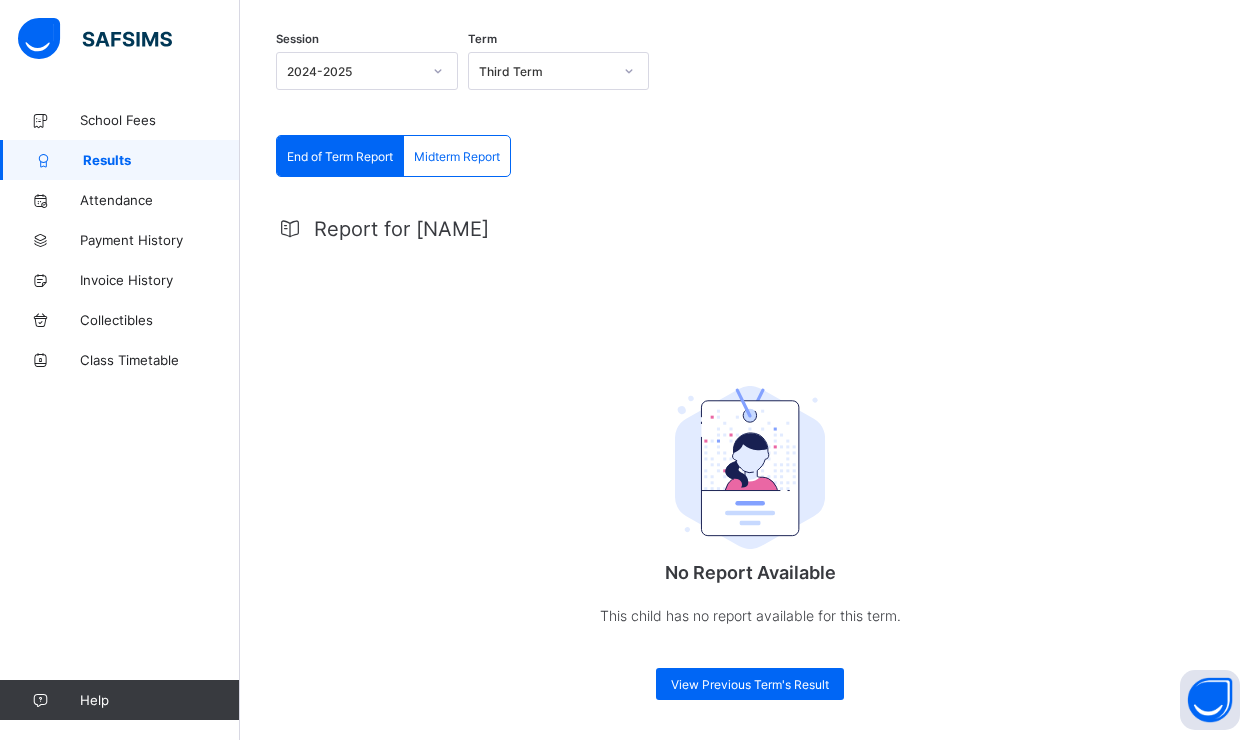 scroll, scrollTop: 210, scrollLeft: 0, axis: vertical 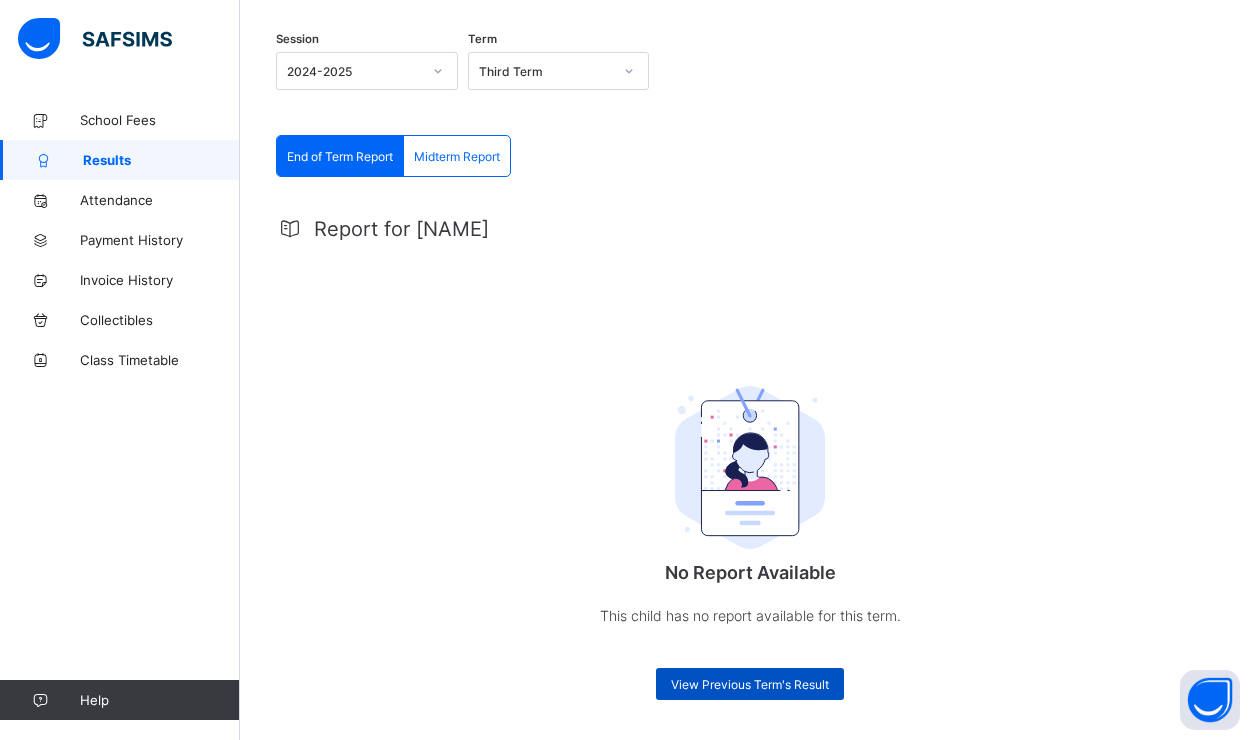 click on "View Previous Term's Result" at bounding box center [750, 684] 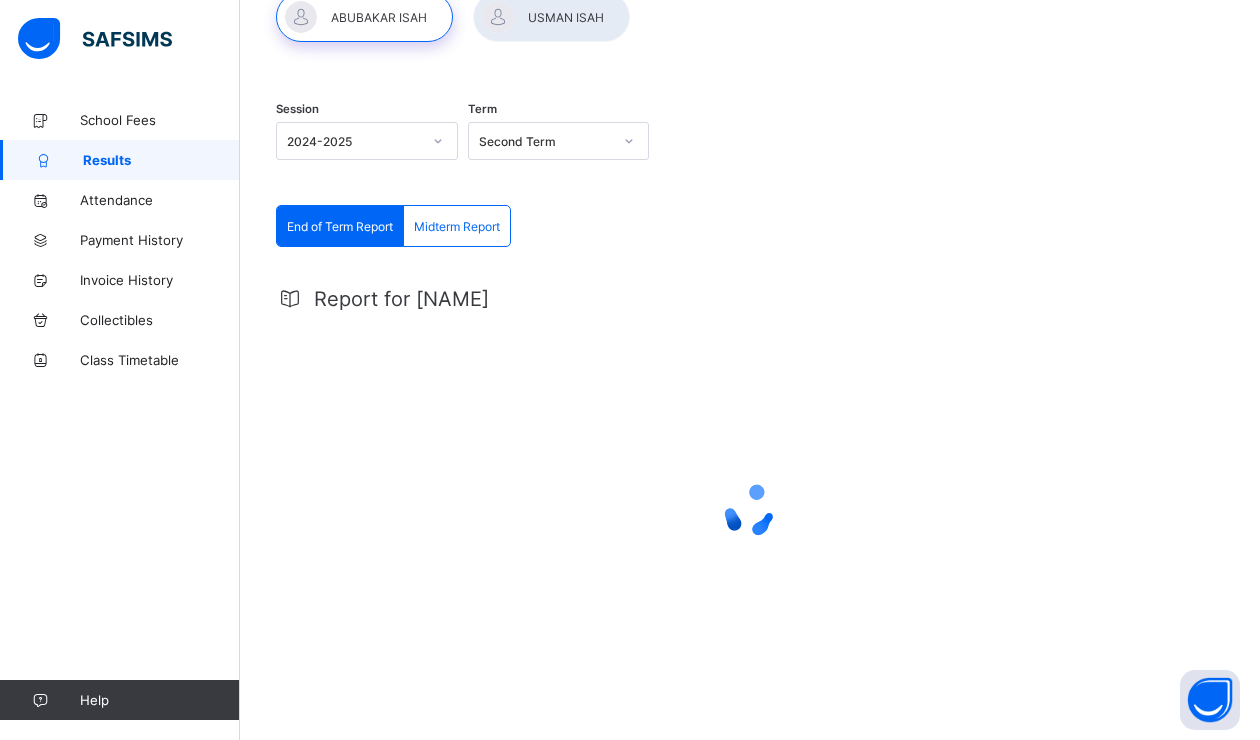 scroll, scrollTop: 0, scrollLeft: 0, axis: both 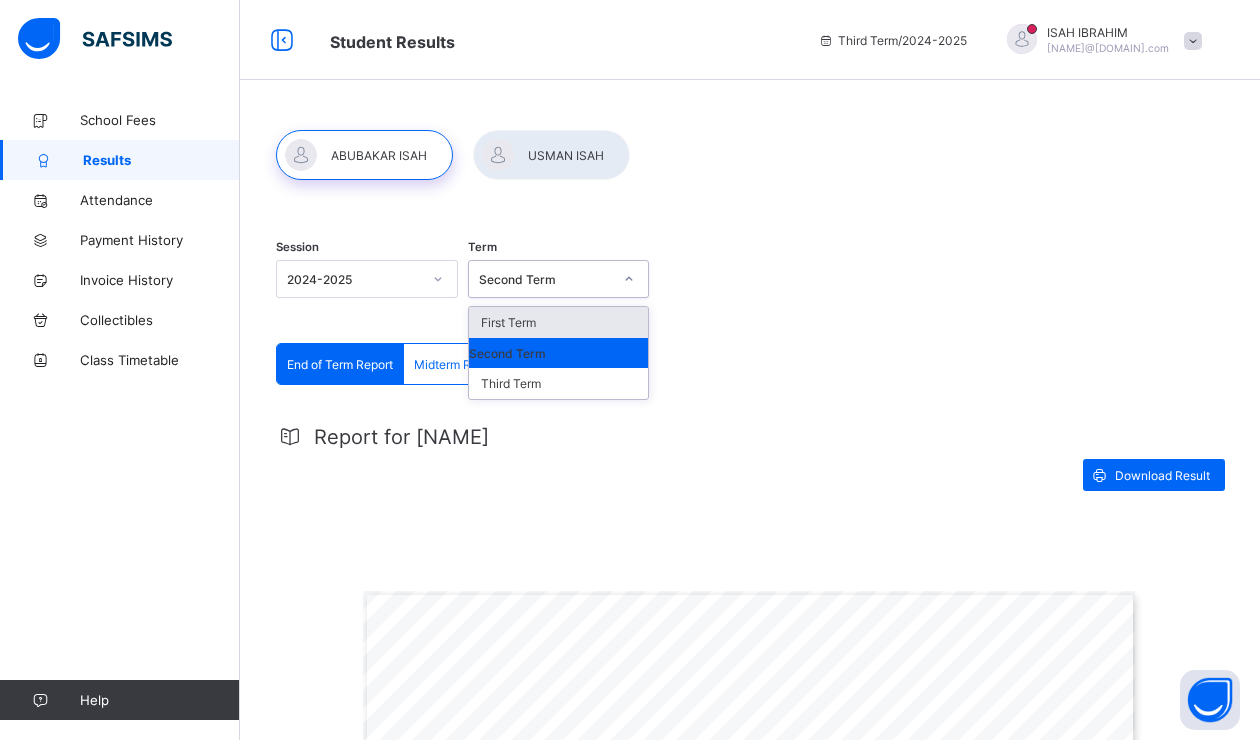 click 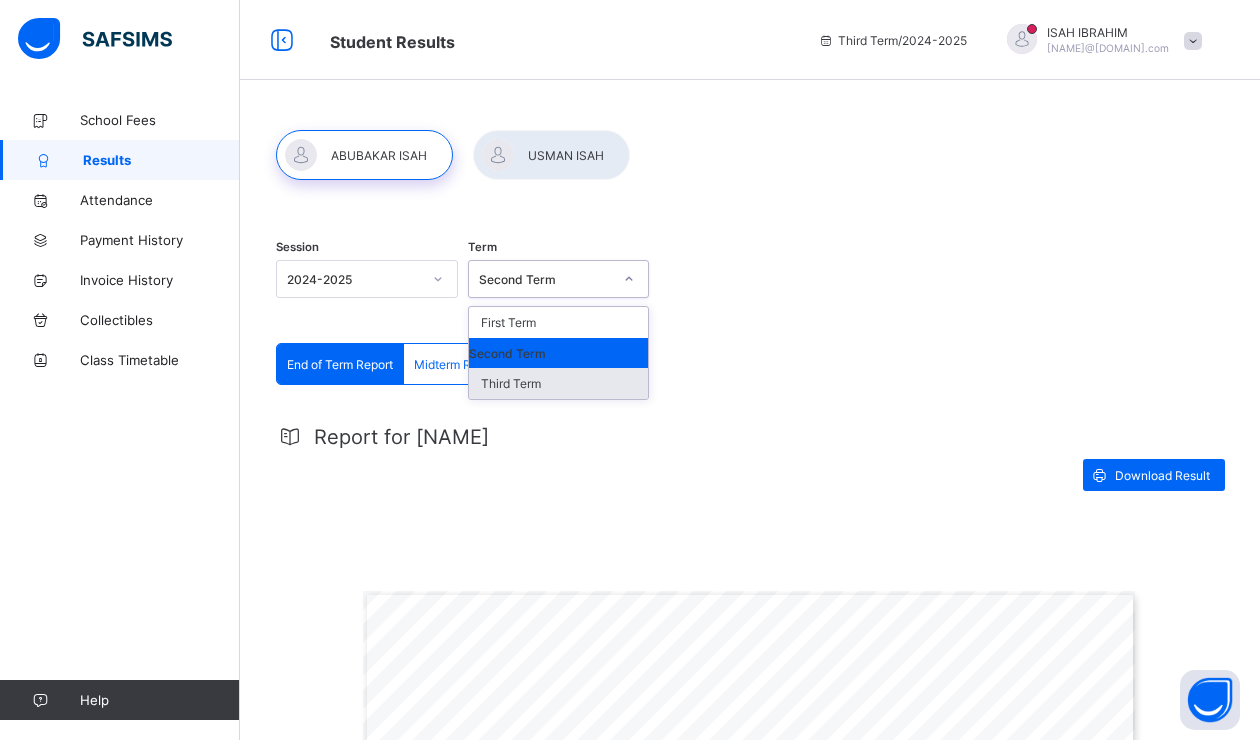 click on "Third Term" at bounding box center [559, 383] 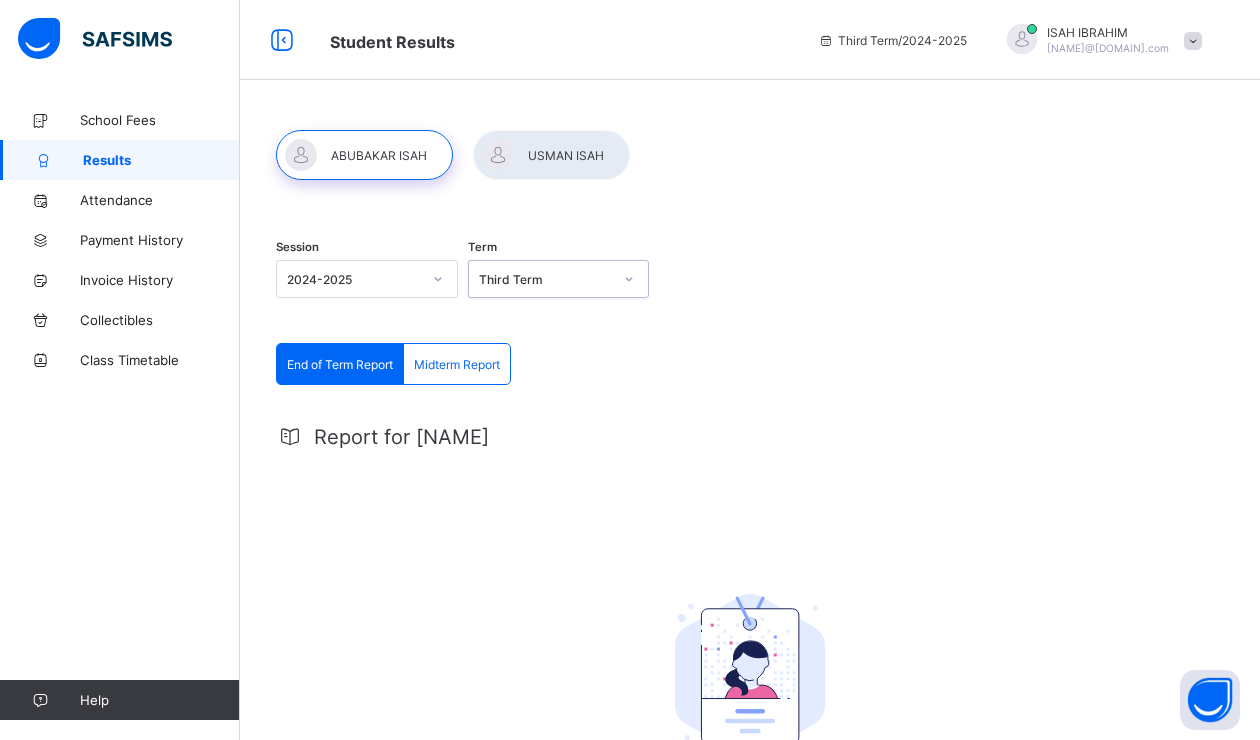 scroll, scrollTop: 210, scrollLeft: 0, axis: vertical 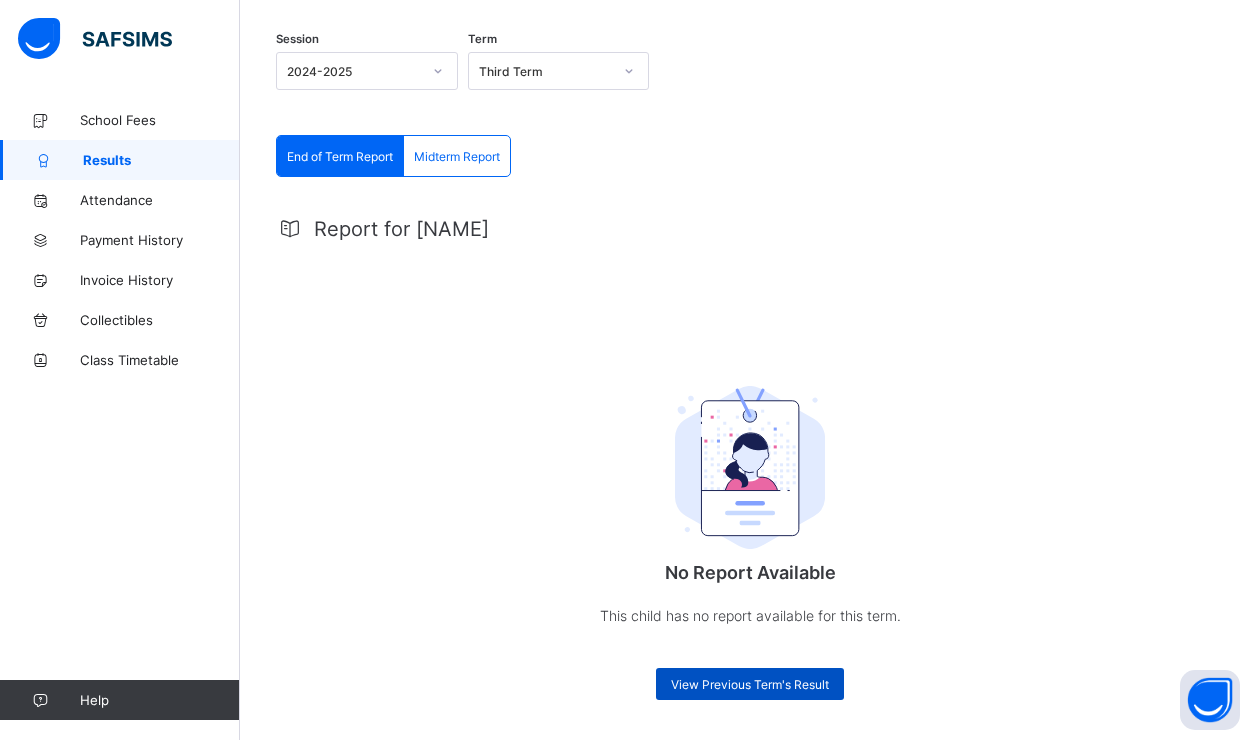 click on "View Previous Term's Result" at bounding box center (750, 684) 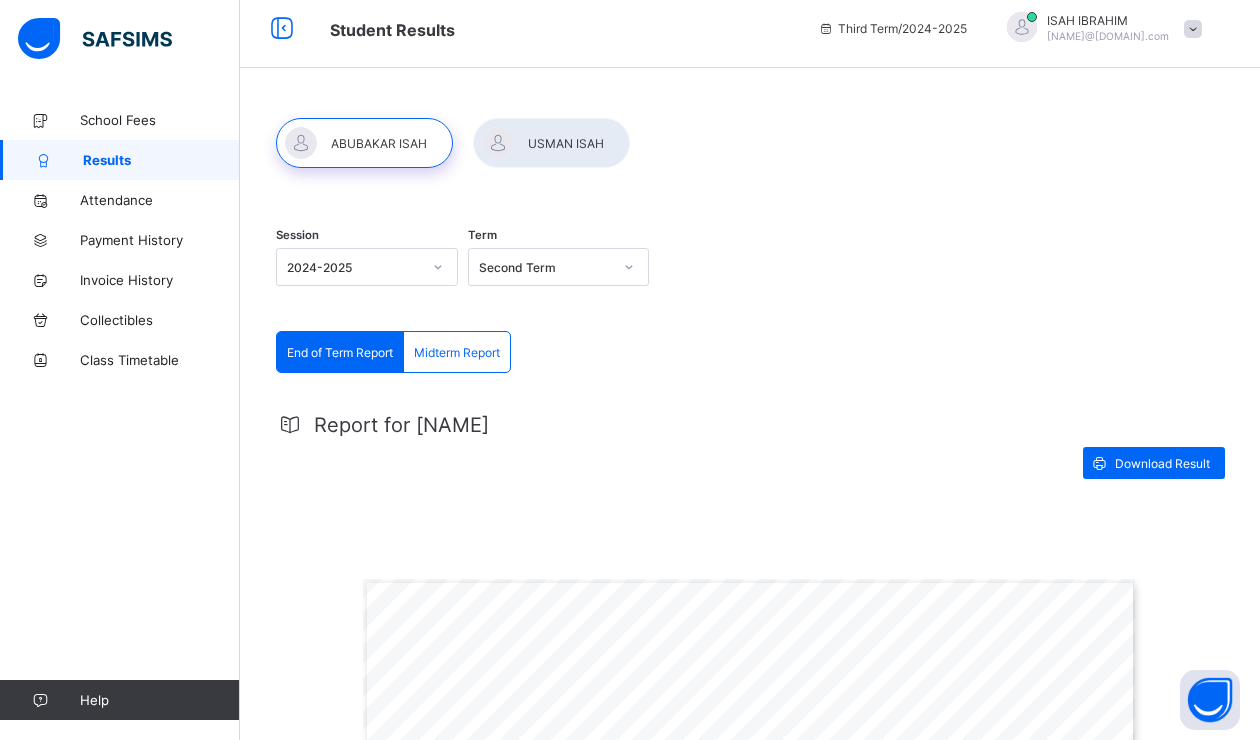 scroll, scrollTop: 0, scrollLeft: 0, axis: both 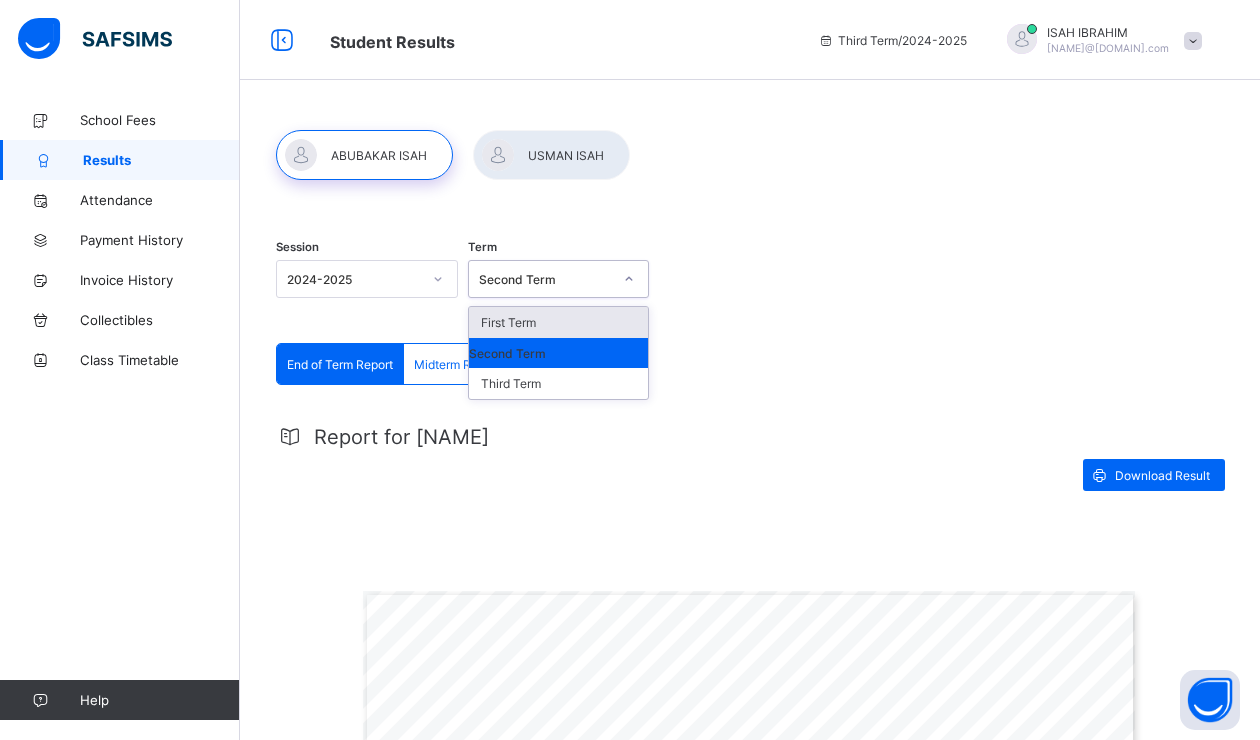 click 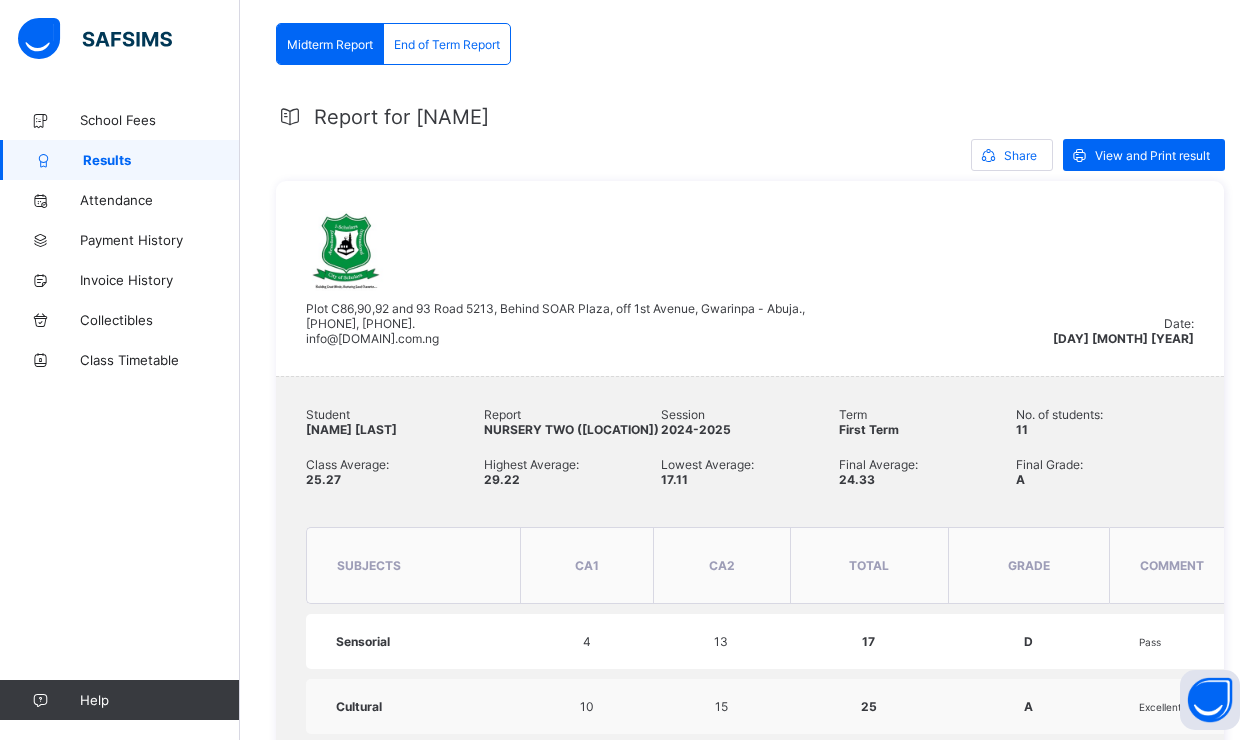 scroll, scrollTop: 386, scrollLeft: 0, axis: vertical 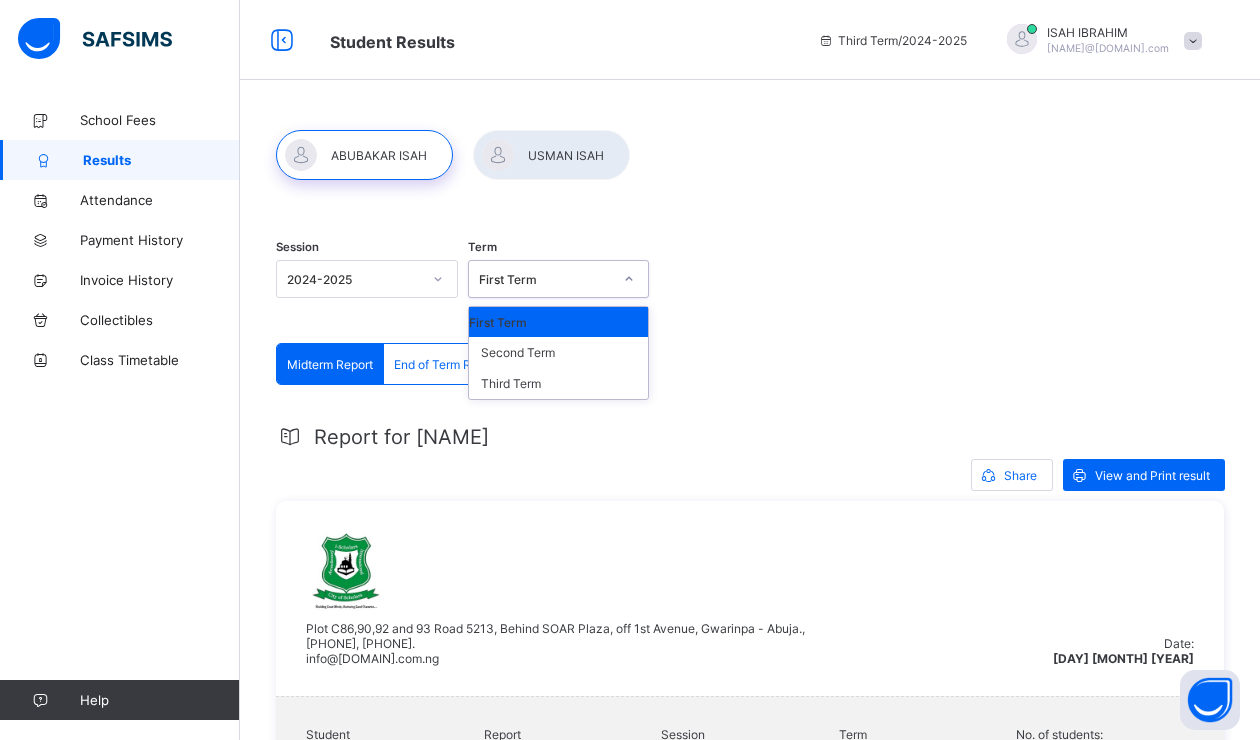 click 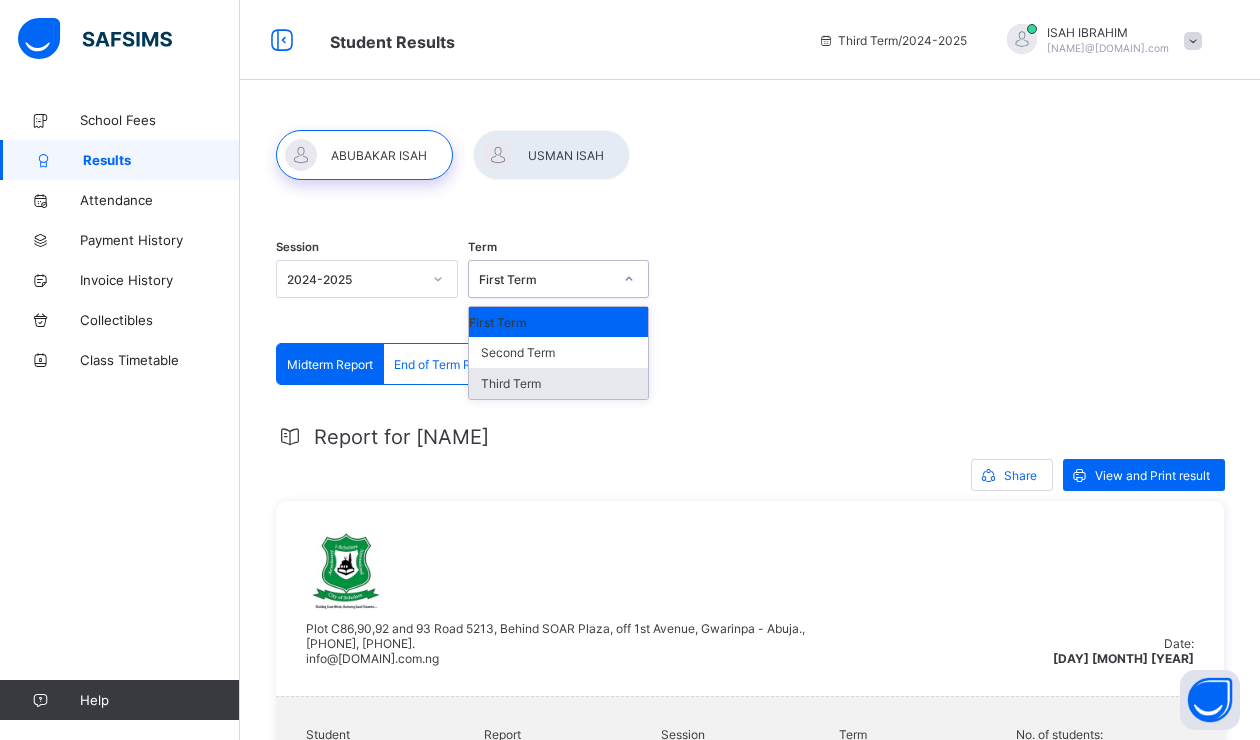 click on "Third Term" at bounding box center (559, 383) 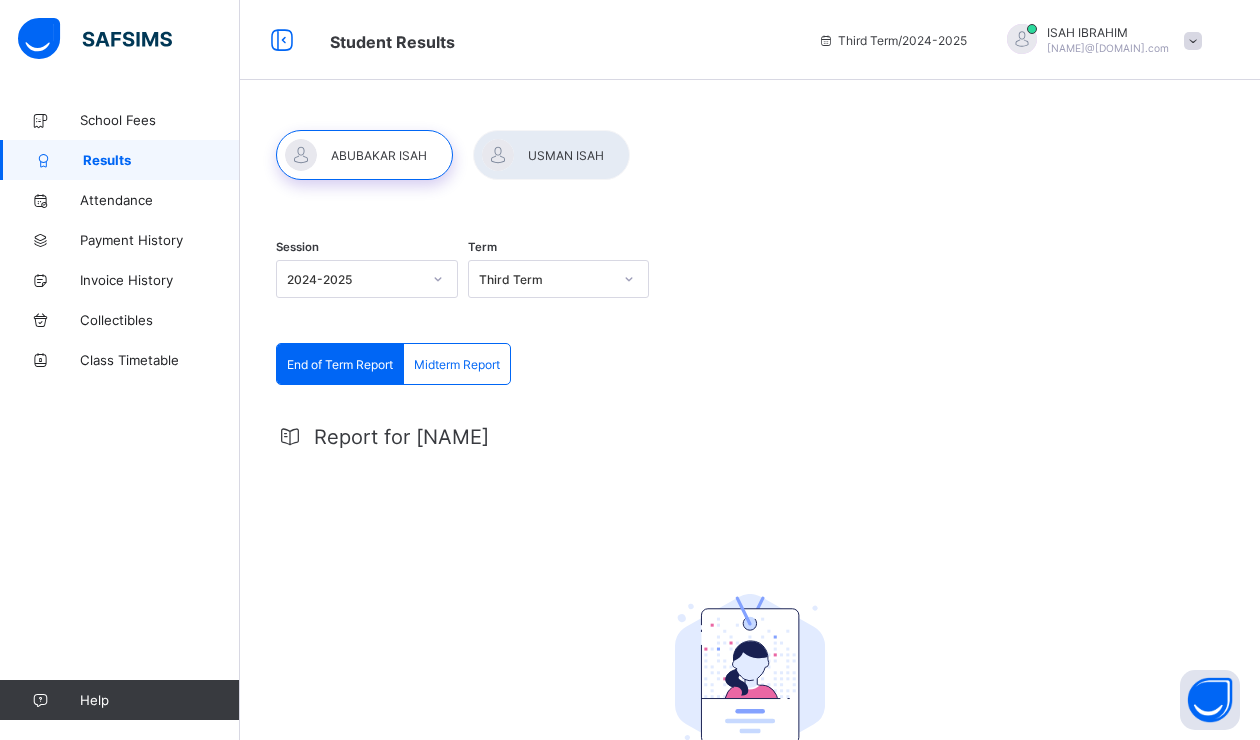 click on "Report for [NAME] No Report Available This child has no report available for this term. View Previous Term's Result" at bounding box center [750, 661] 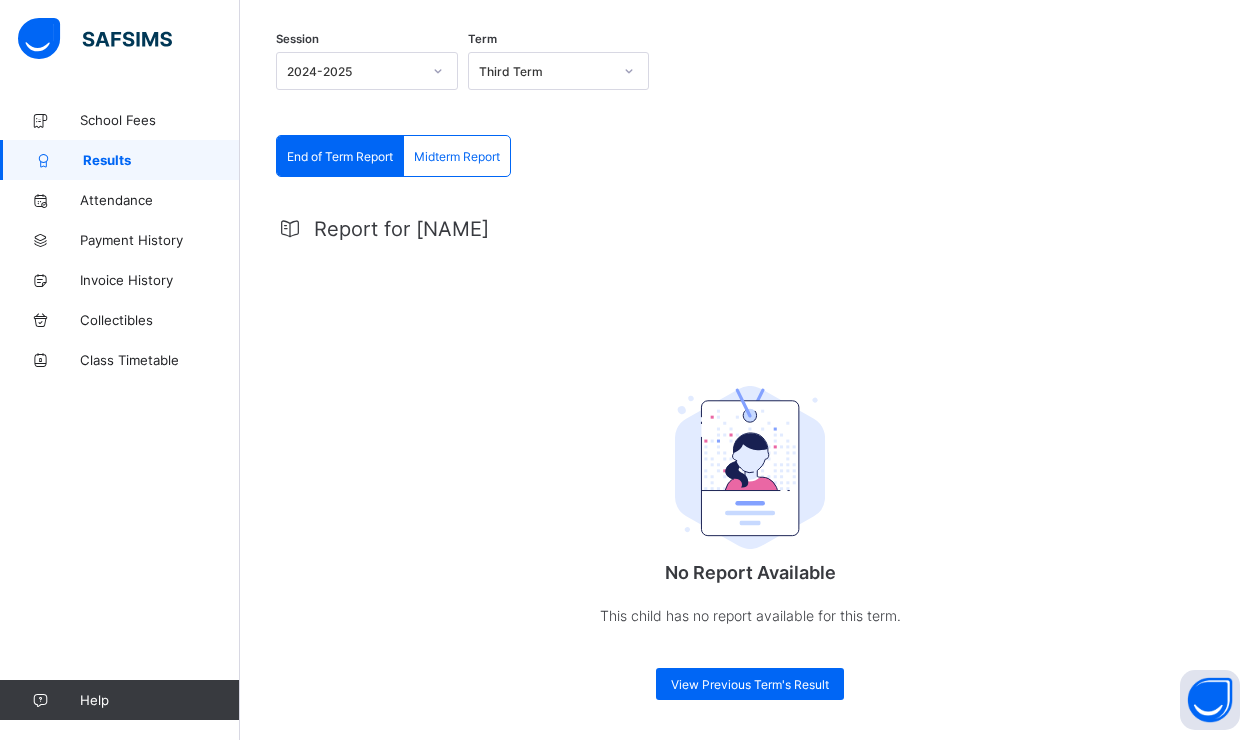 scroll, scrollTop: 0, scrollLeft: 0, axis: both 